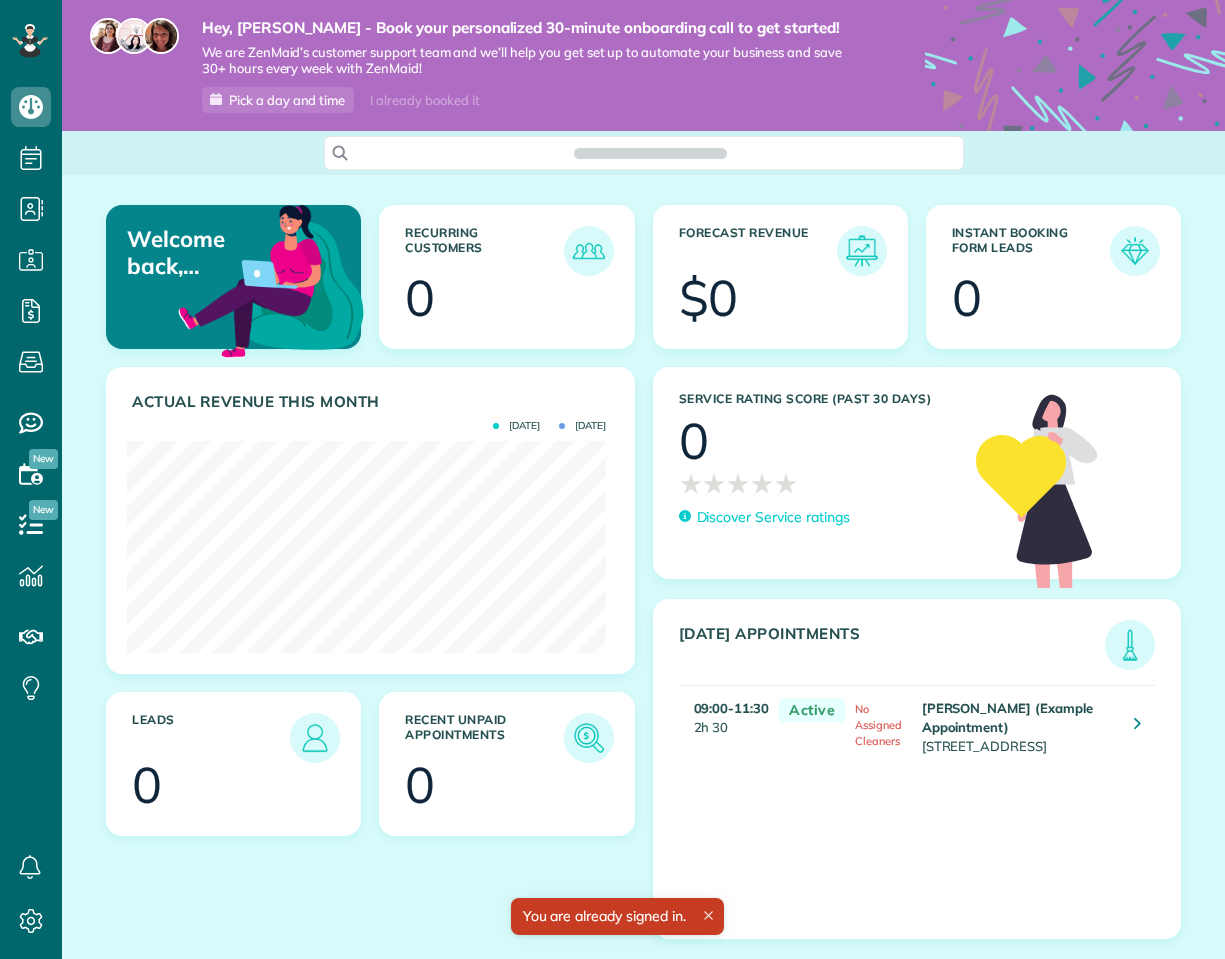 scroll, scrollTop: 0, scrollLeft: 0, axis: both 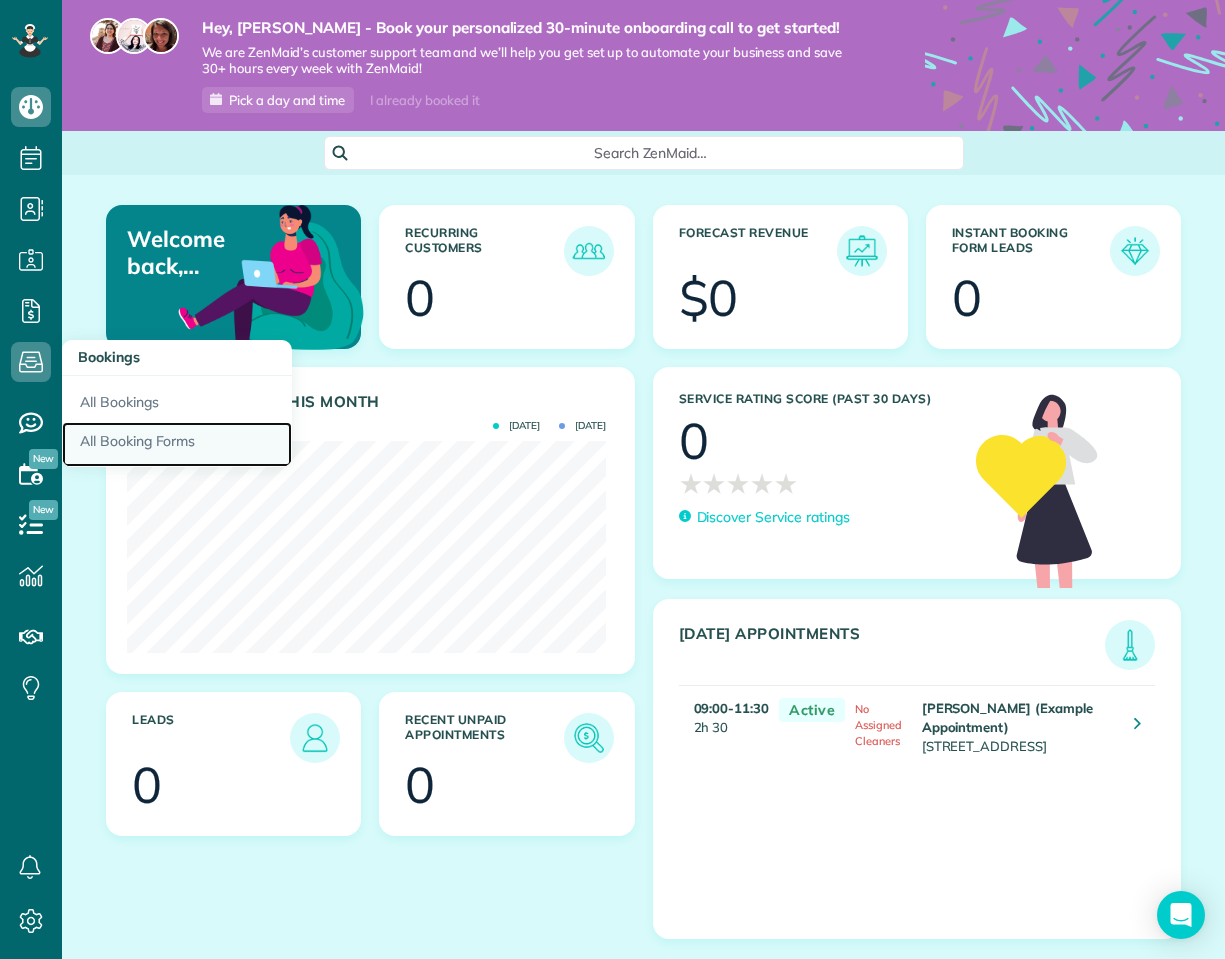 click on "All Booking Forms" at bounding box center [177, 445] 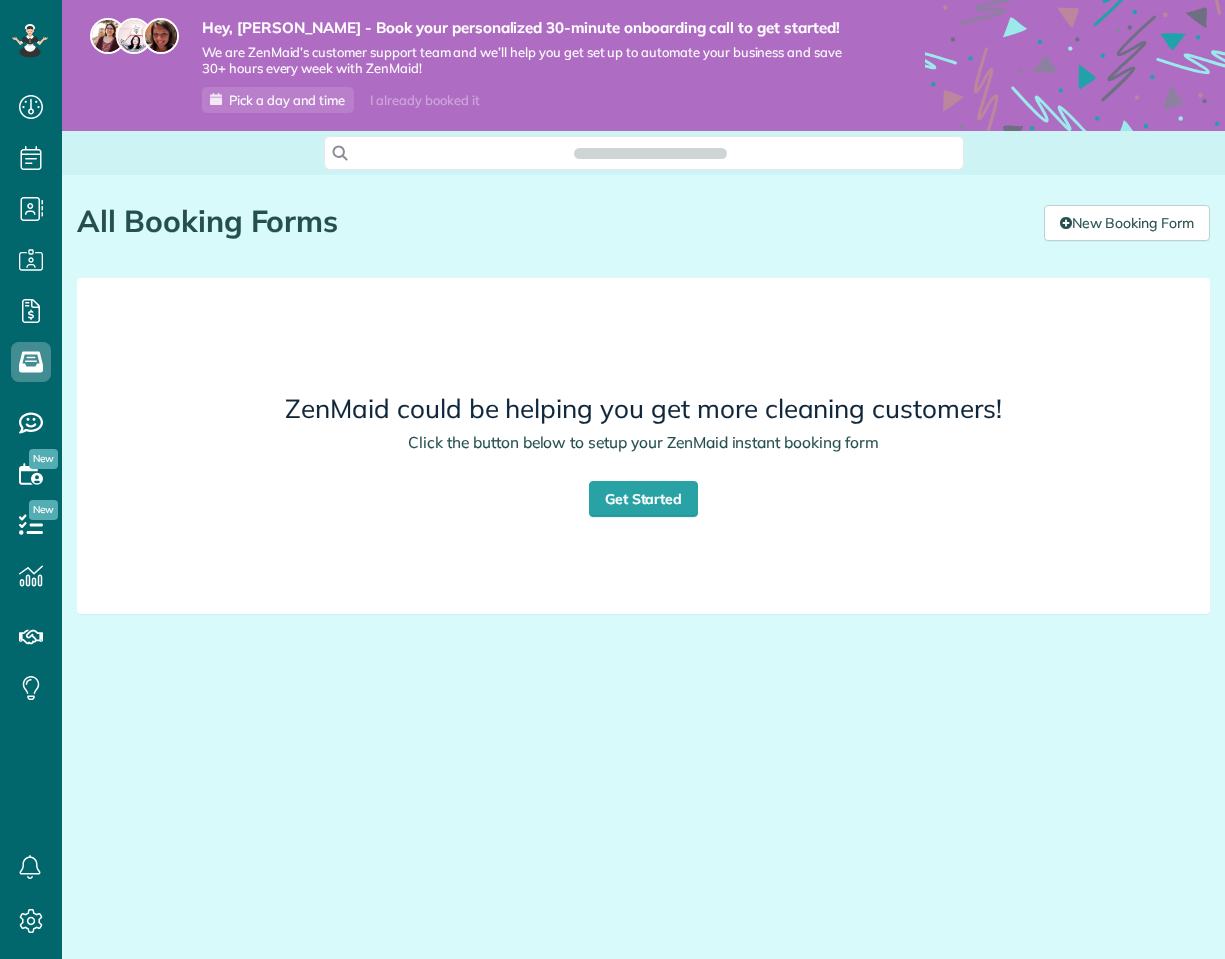 scroll, scrollTop: 0, scrollLeft: 0, axis: both 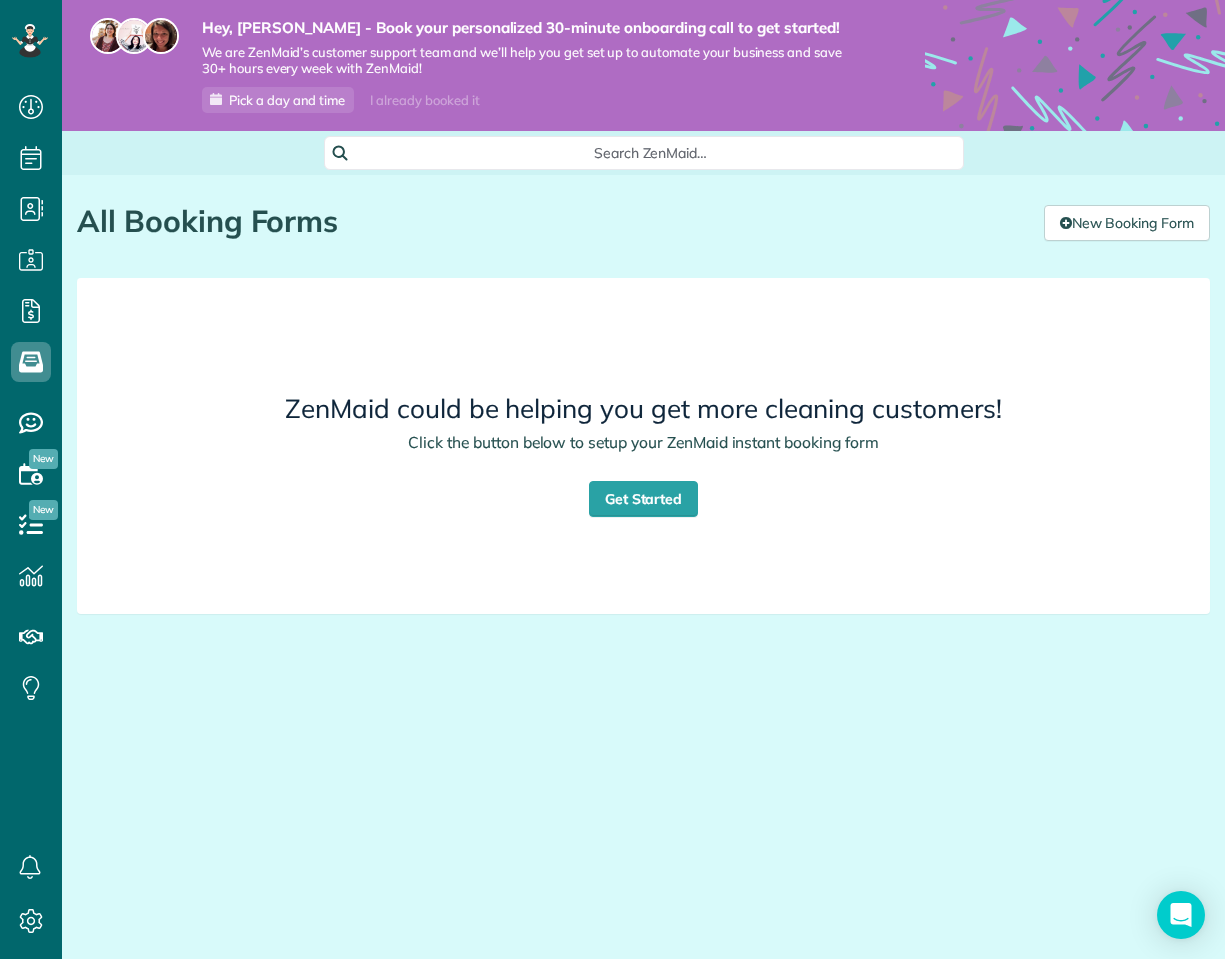click on "ZenMaid could be helping you get more cleaning customers!
Click the button below to setup your ZenMaid instant booking form
Get Started" at bounding box center (643, 446) 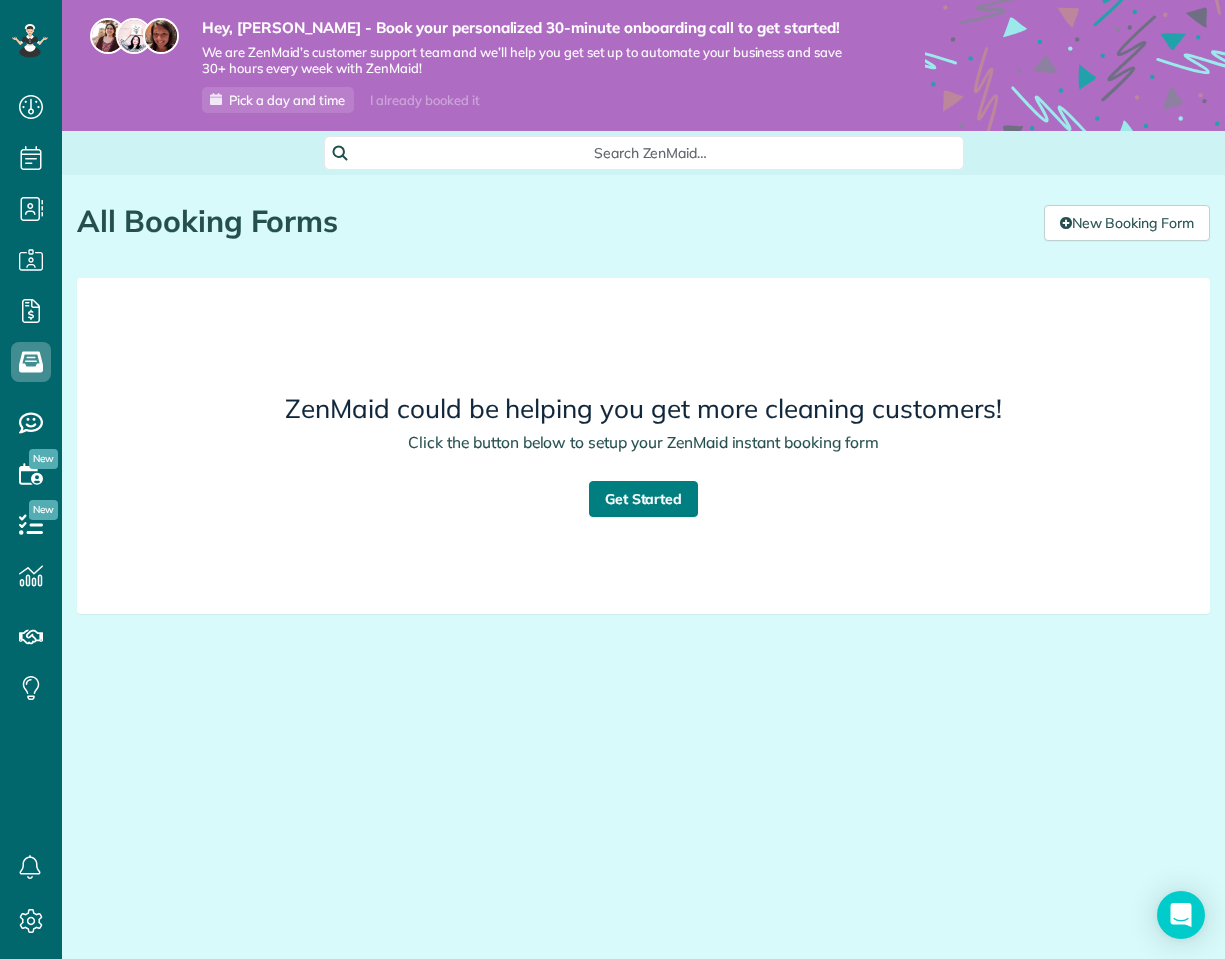 click on "Get Started" at bounding box center [644, 499] 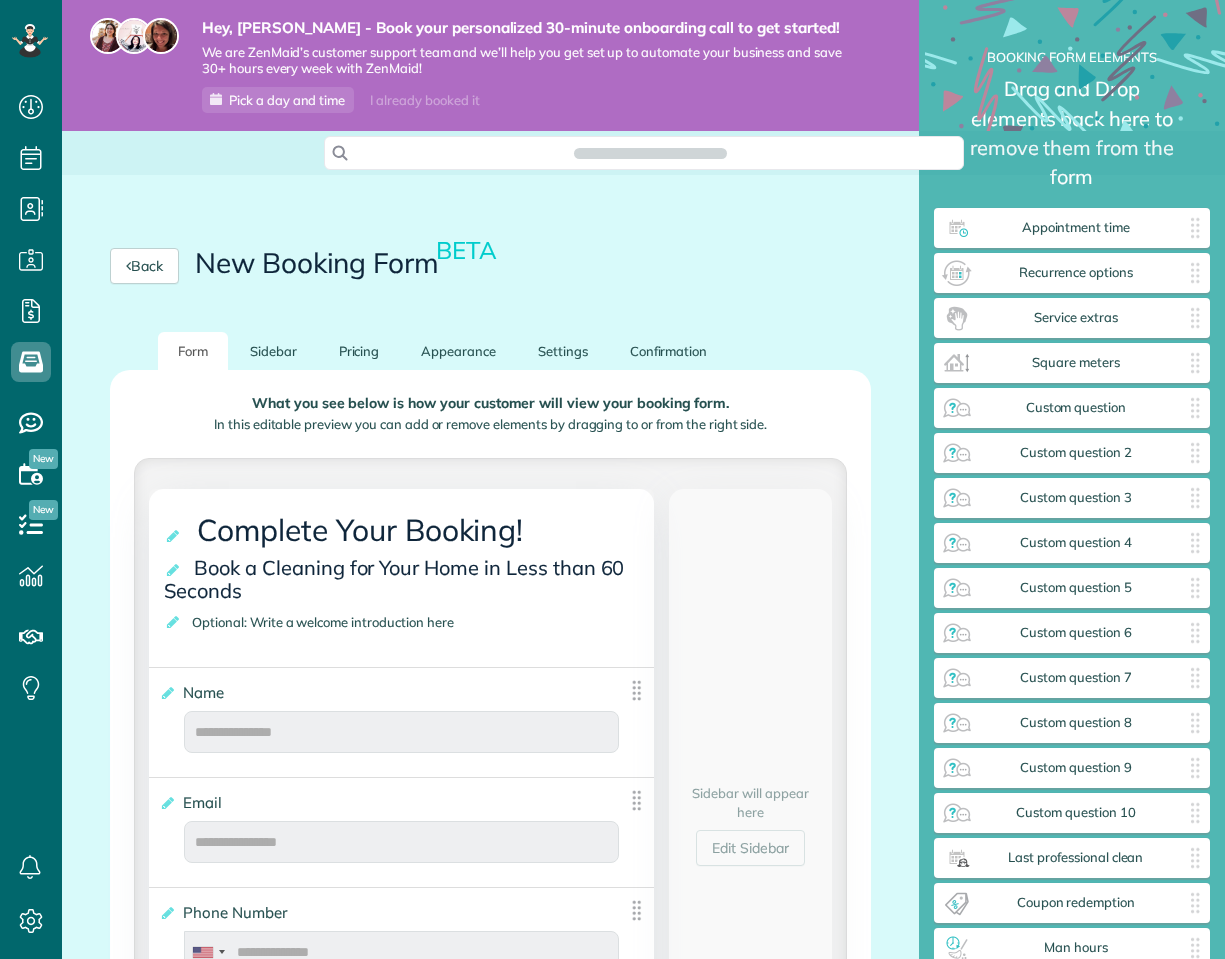 scroll, scrollTop: 0, scrollLeft: 0, axis: both 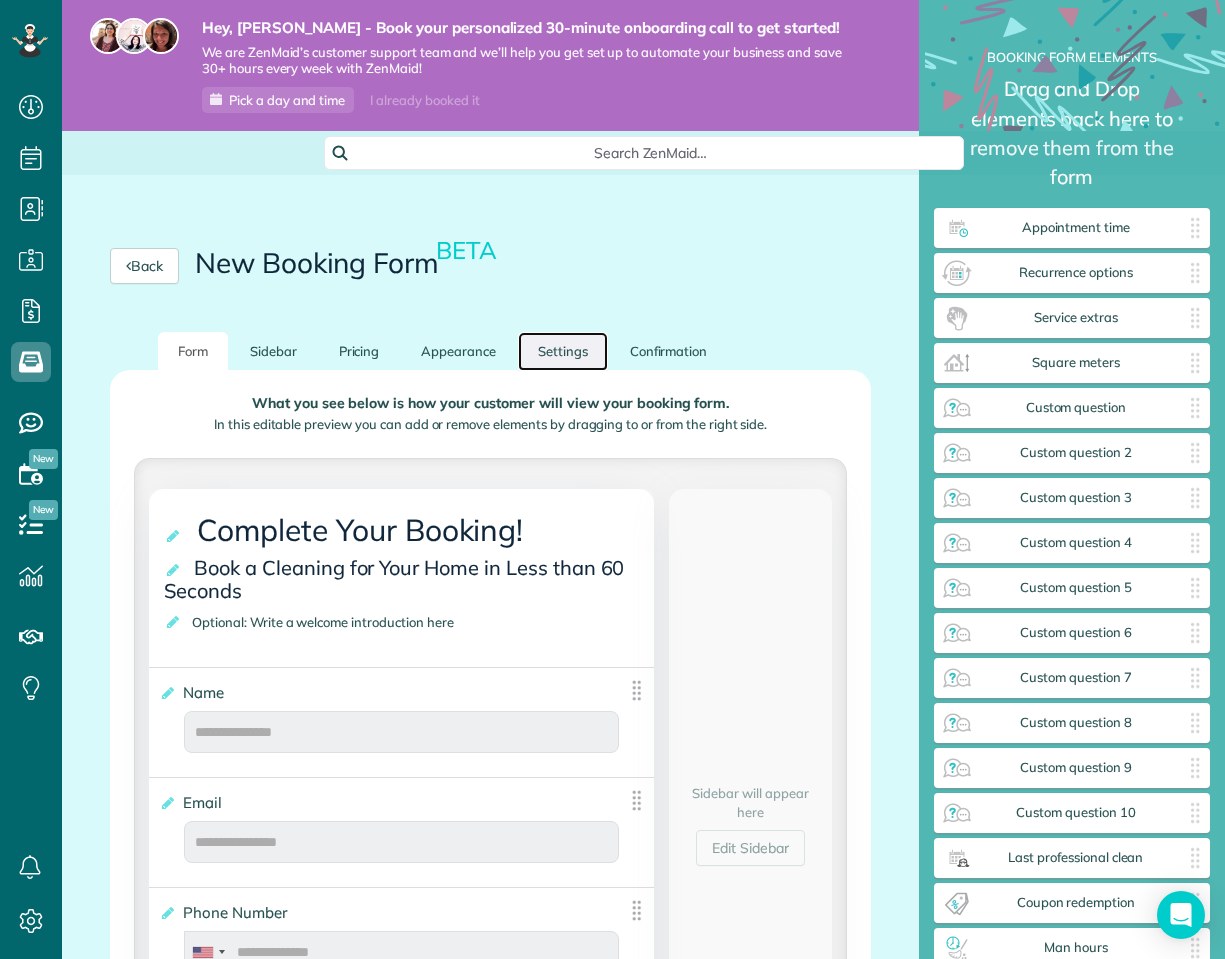 click on "Settings" at bounding box center (563, 351) 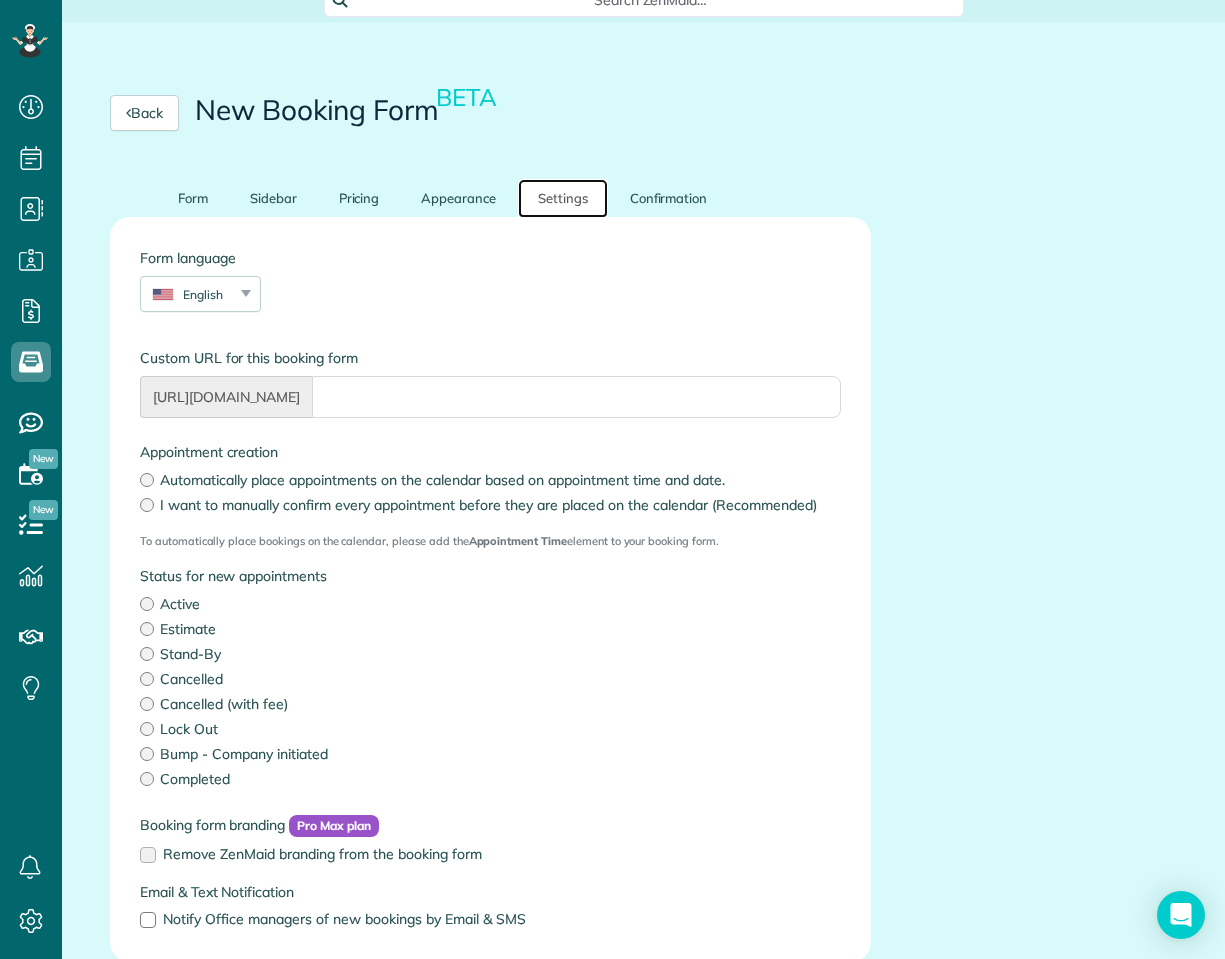 scroll, scrollTop: 0, scrollLeft: 0, axis: both 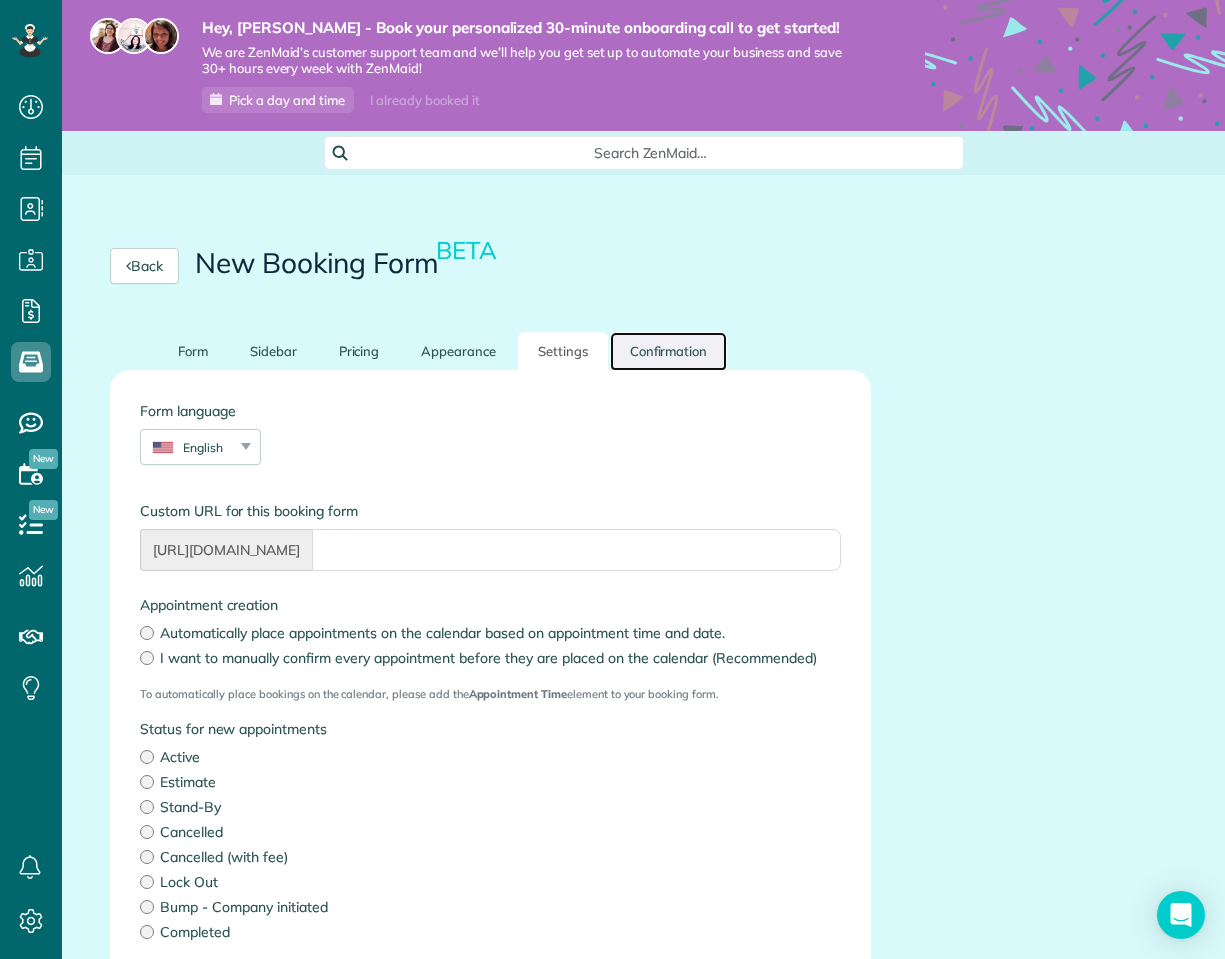 click on "Confirmation" at bounding box center (669, 351) 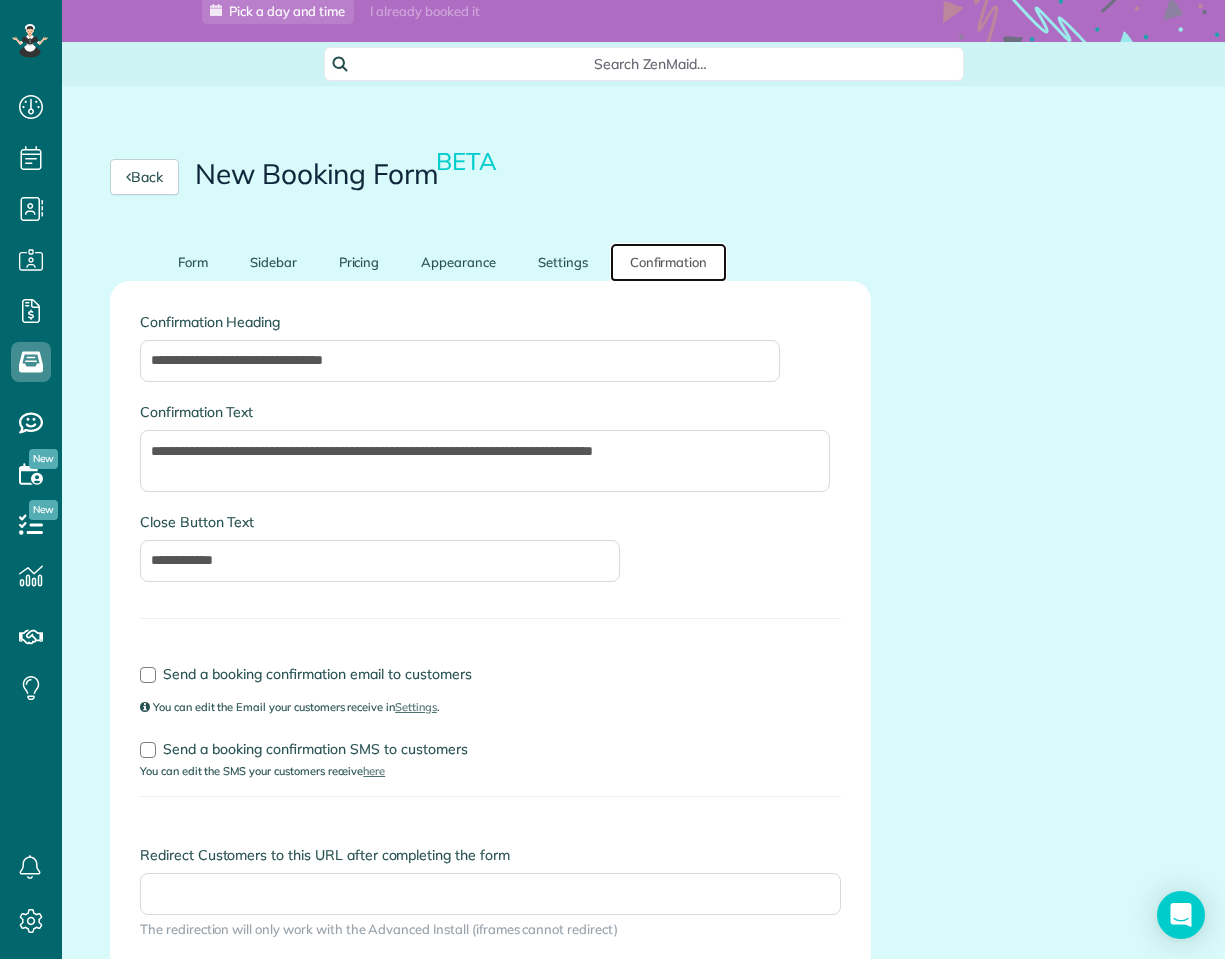 scroll, scrollTop: 206, scrollLeft: 0, axis: vertical 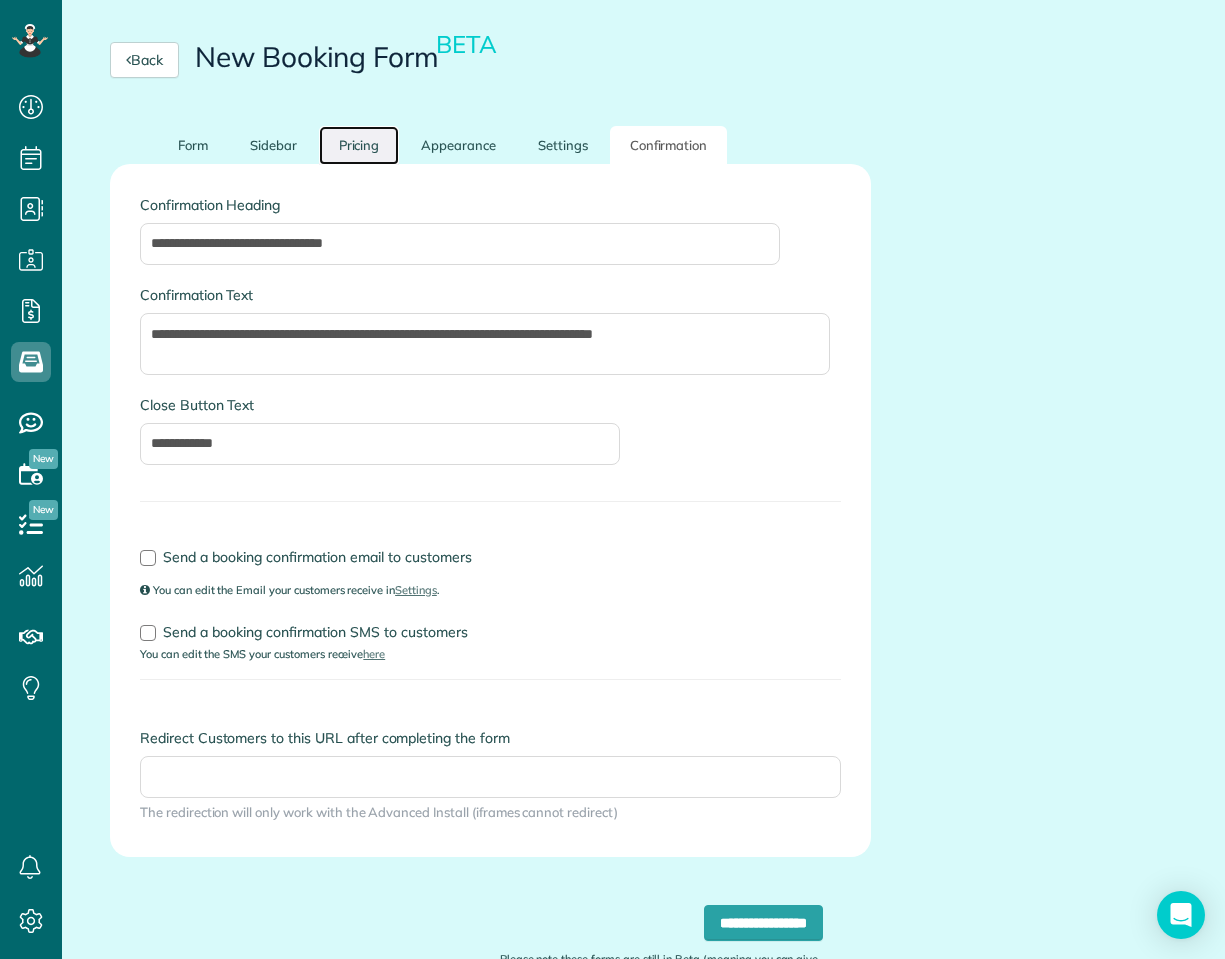 click on "Pricing" at bounding box center [359, 145] 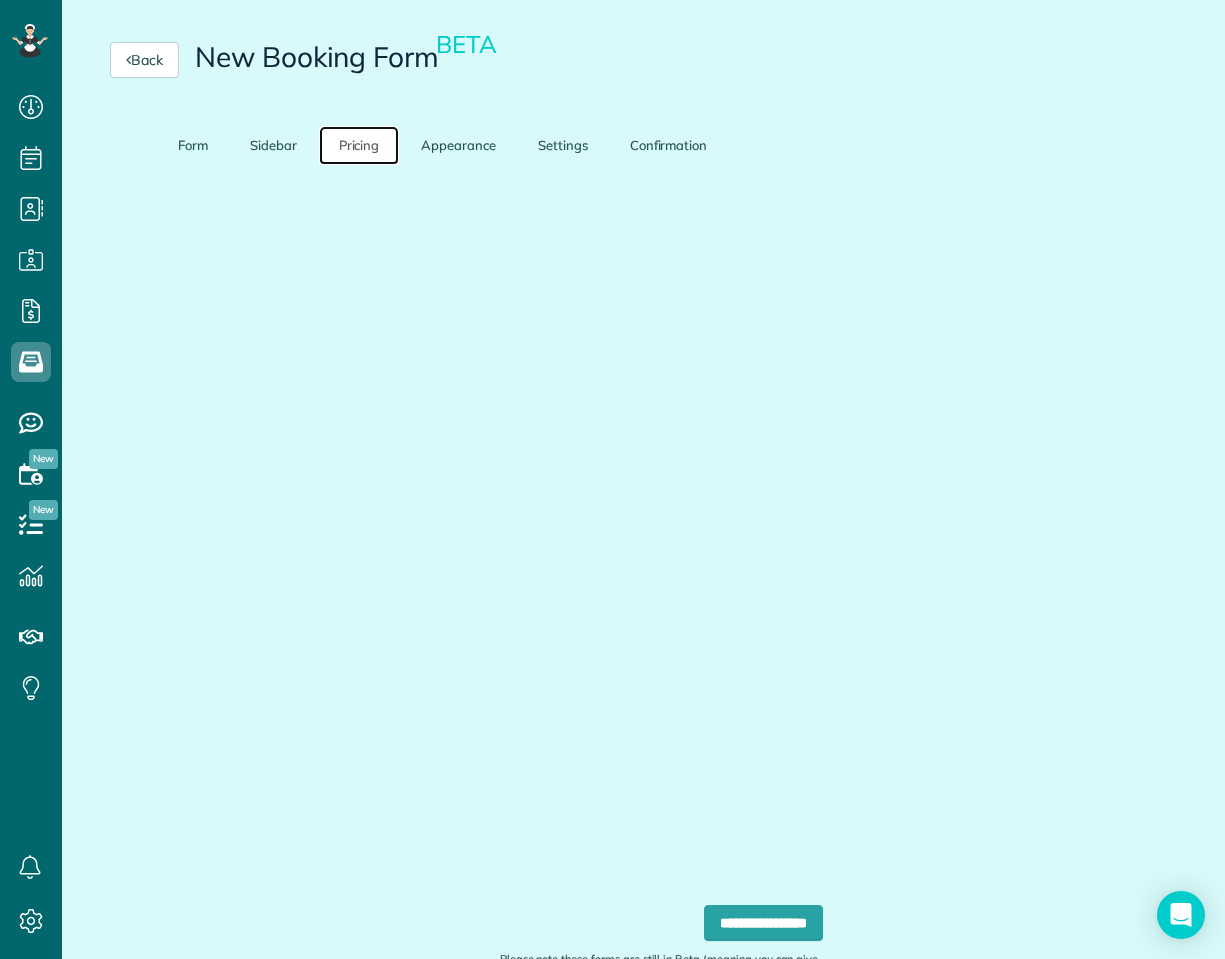 scroll, scrollTop: 30, scrollLeft: 0, axis: vertical 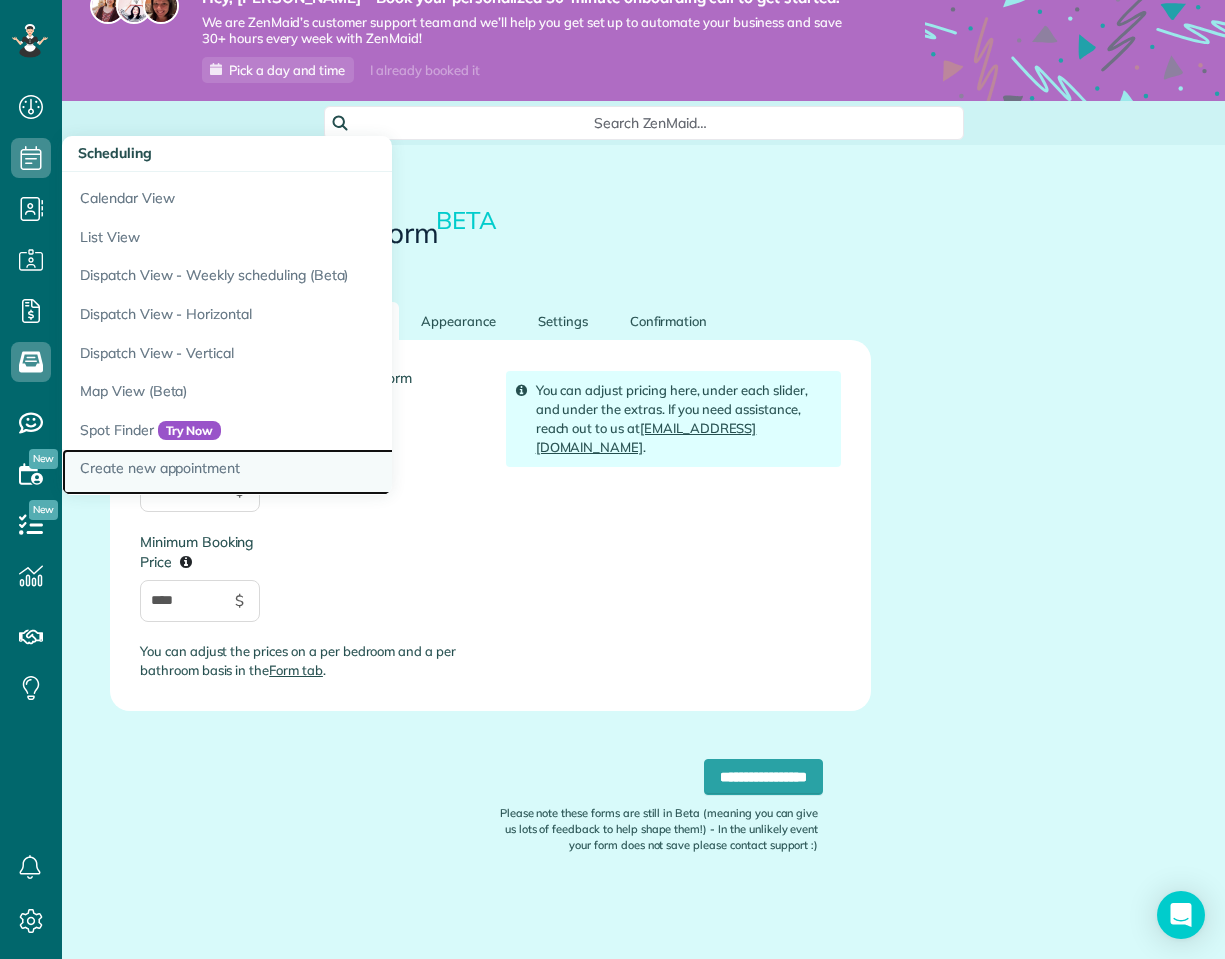 click on "Create new appointment" at bounding box center (312, 472) 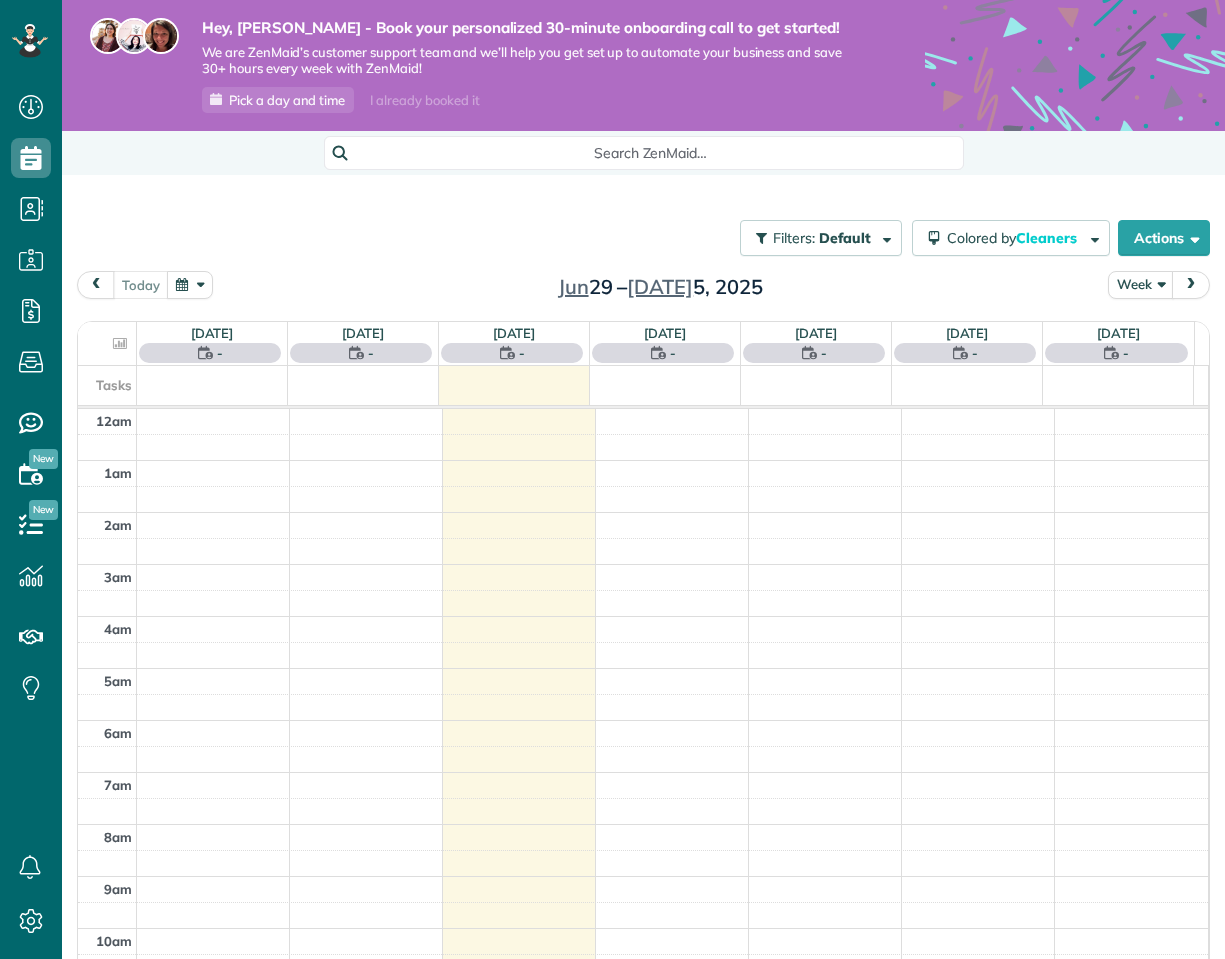 scroll, scrollTop: 0, scrollLeft: 0, axis: both 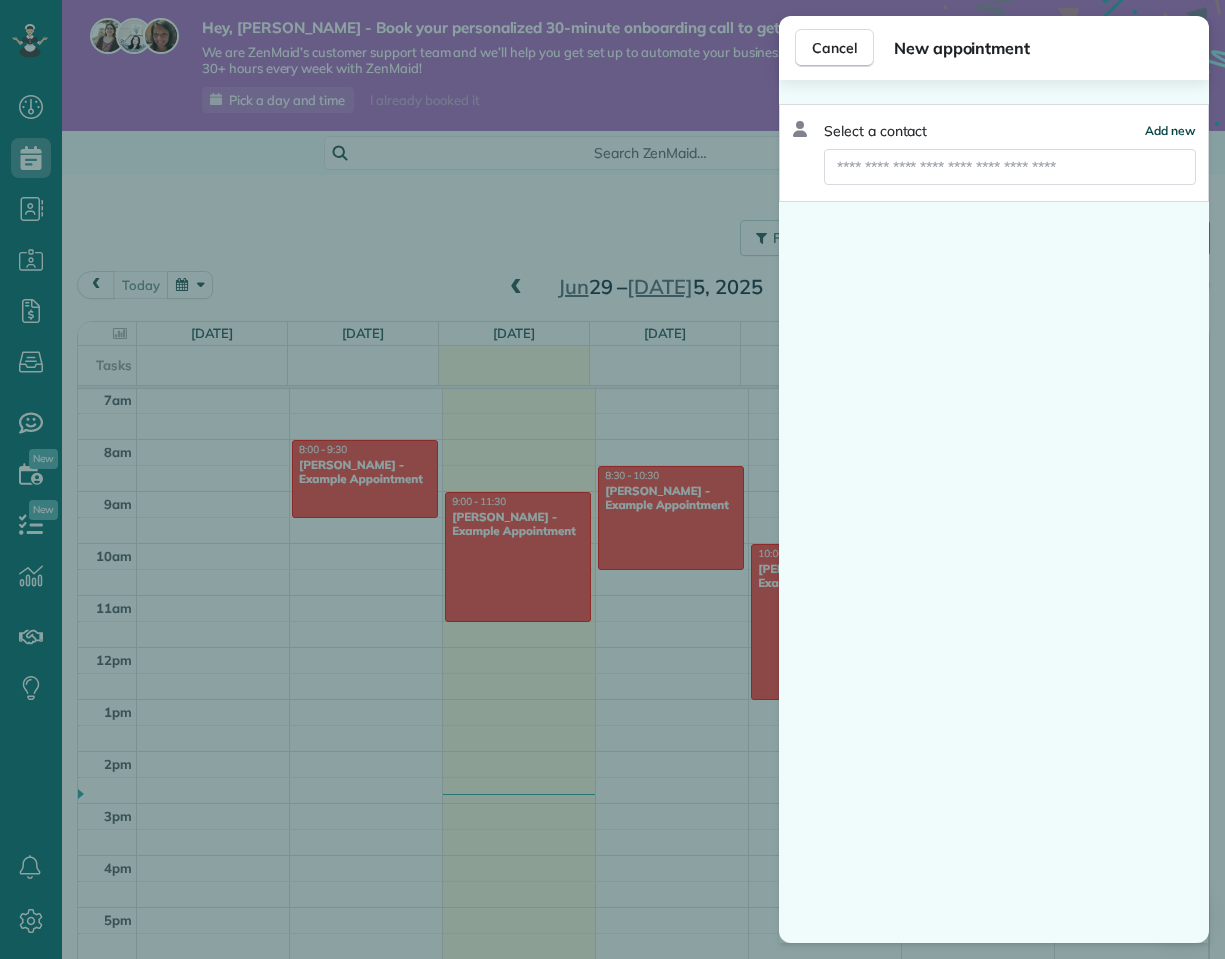click on "Add new" at bounding box center [1170, 130] 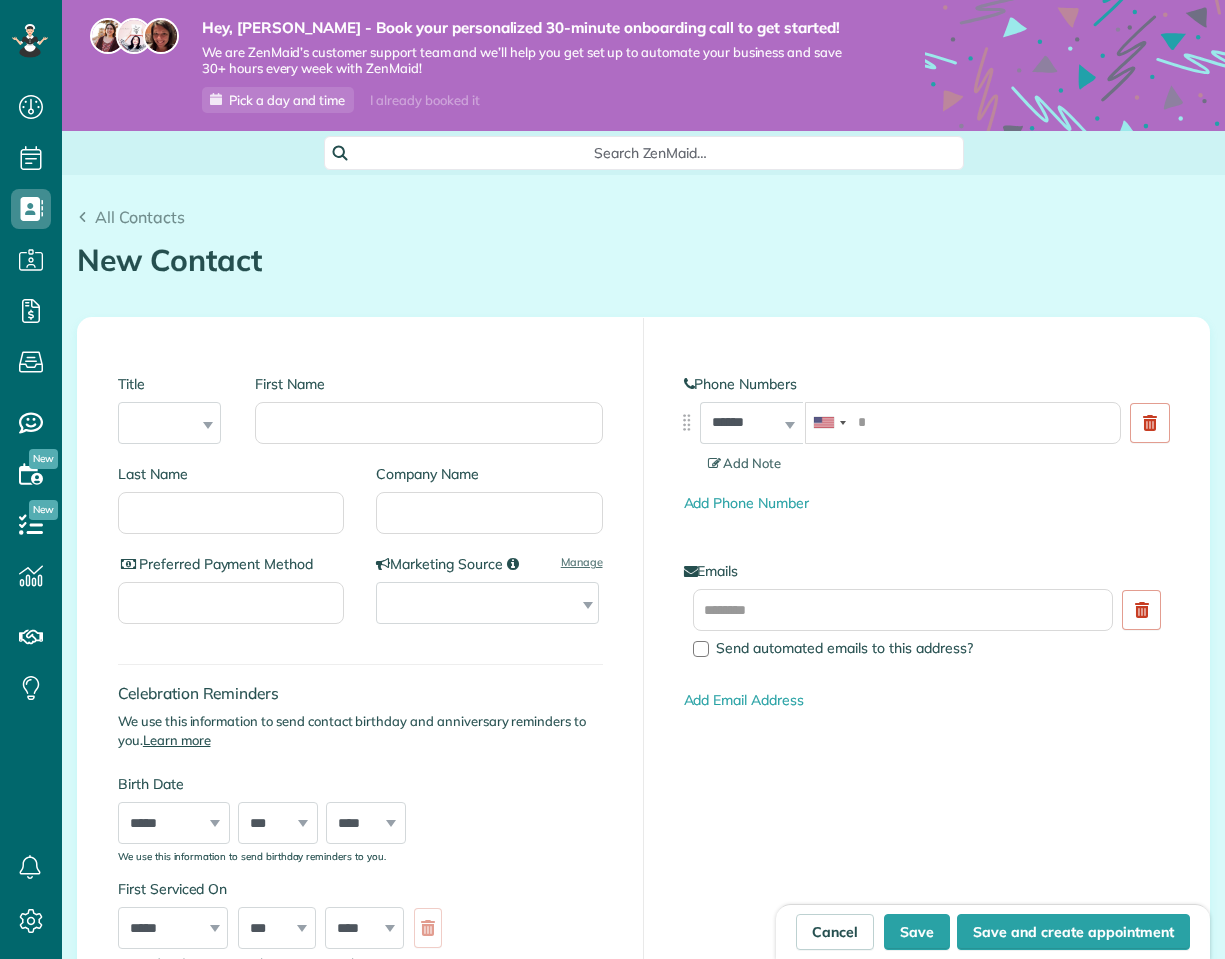 scroll, scrollTop: 0, scrollLeft: 0, axis: both 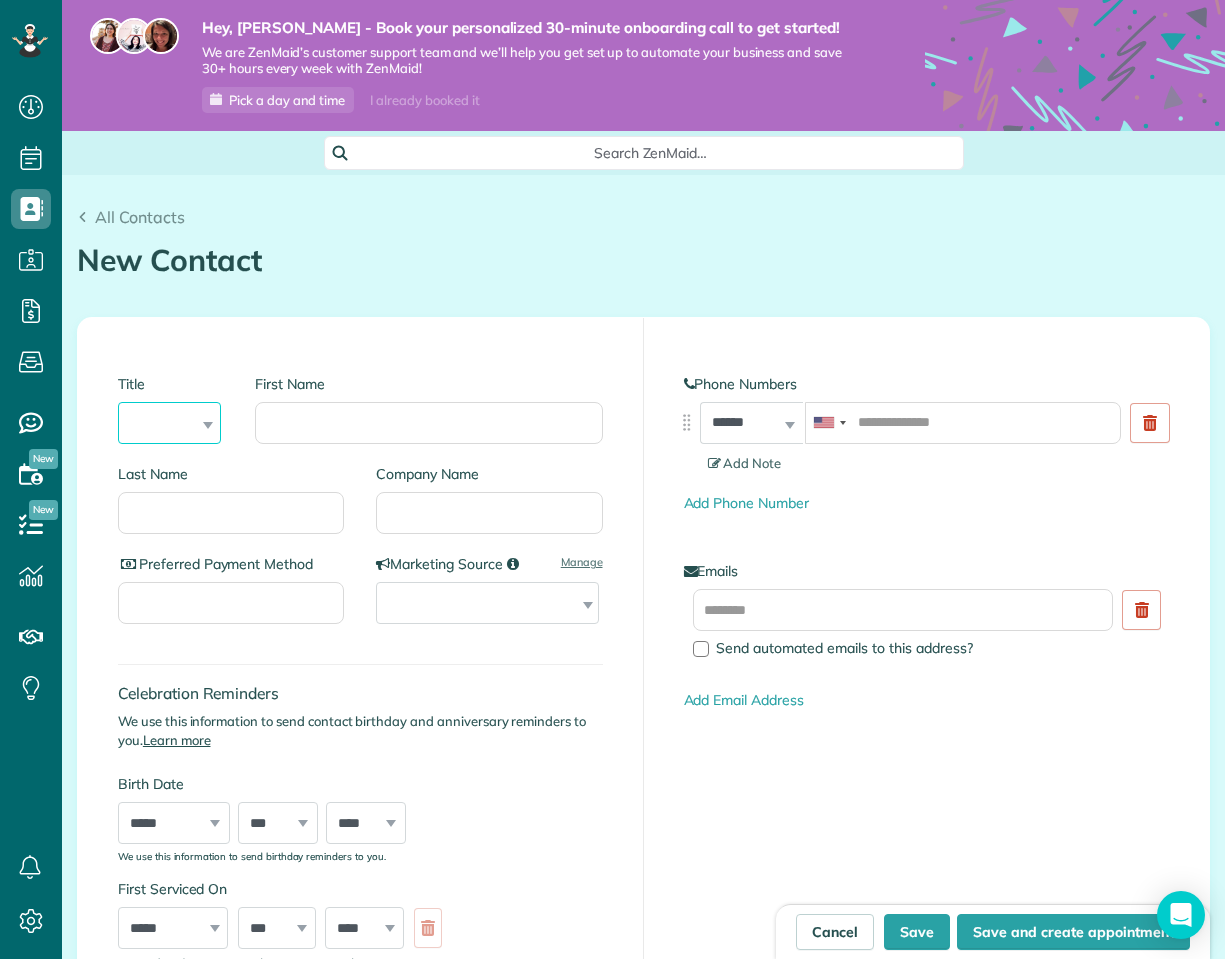 click on "***
****
***
***" at bounding box center (169, 423) 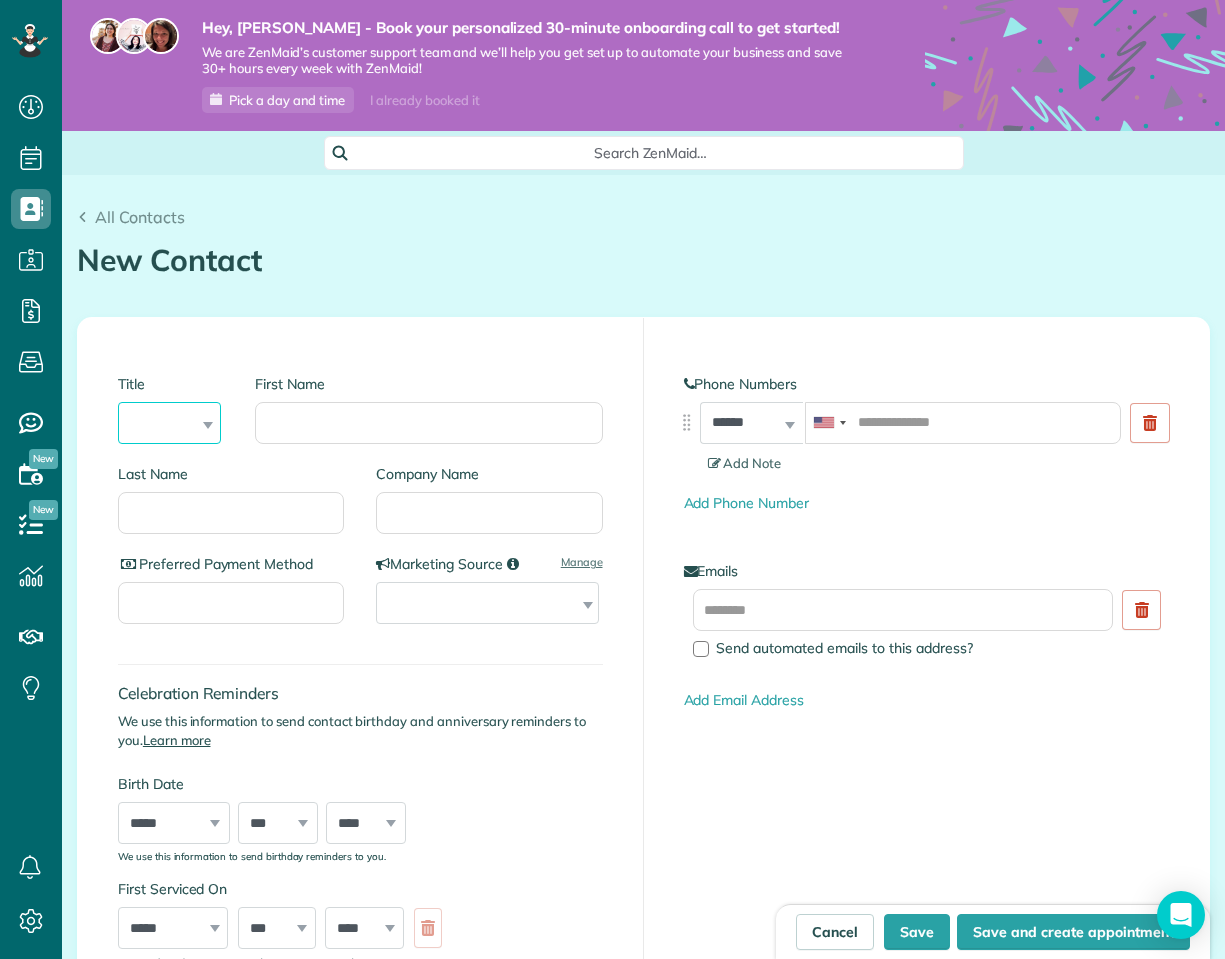 select on "***" 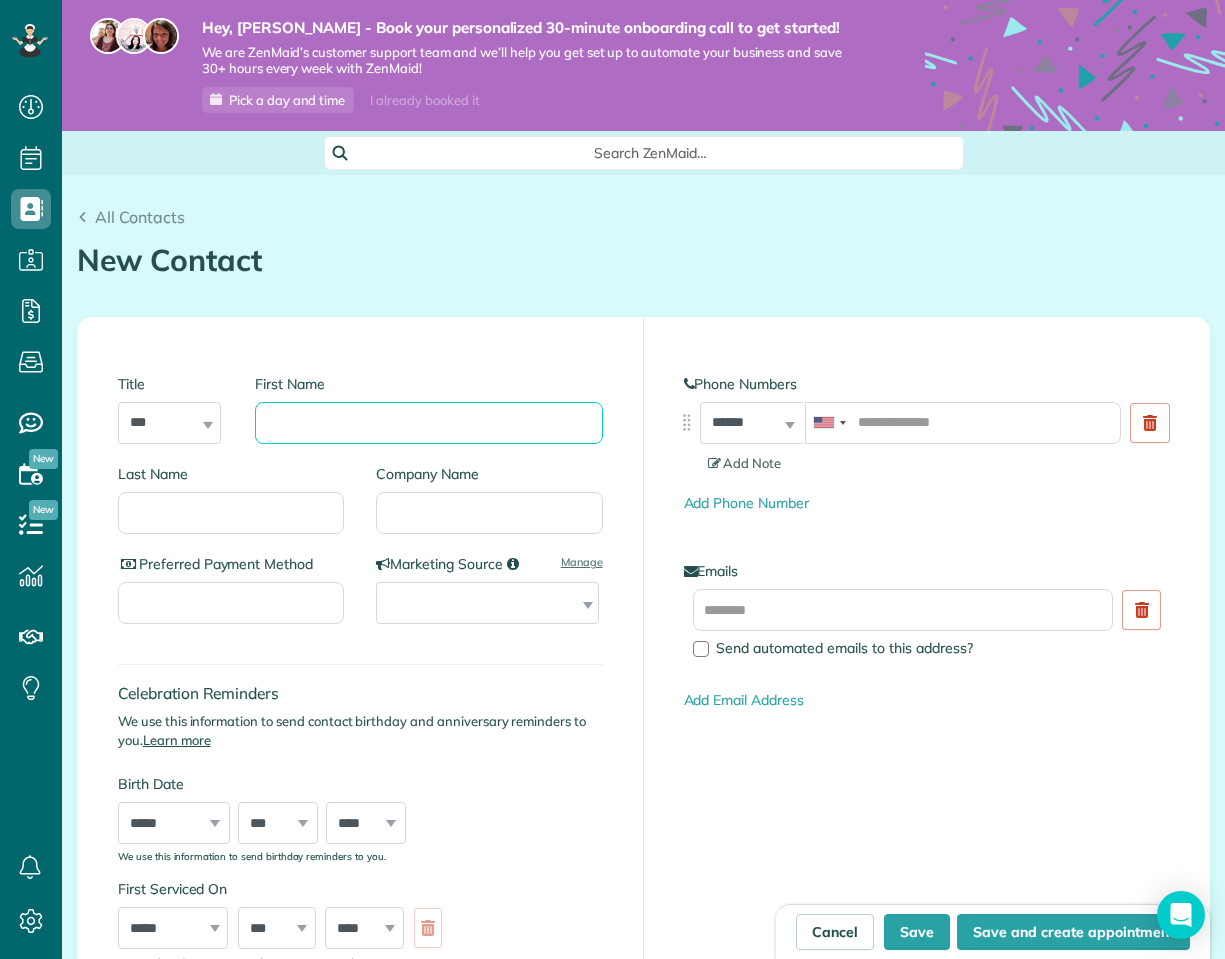 click on "First Name" at bounding box center (428, 423) 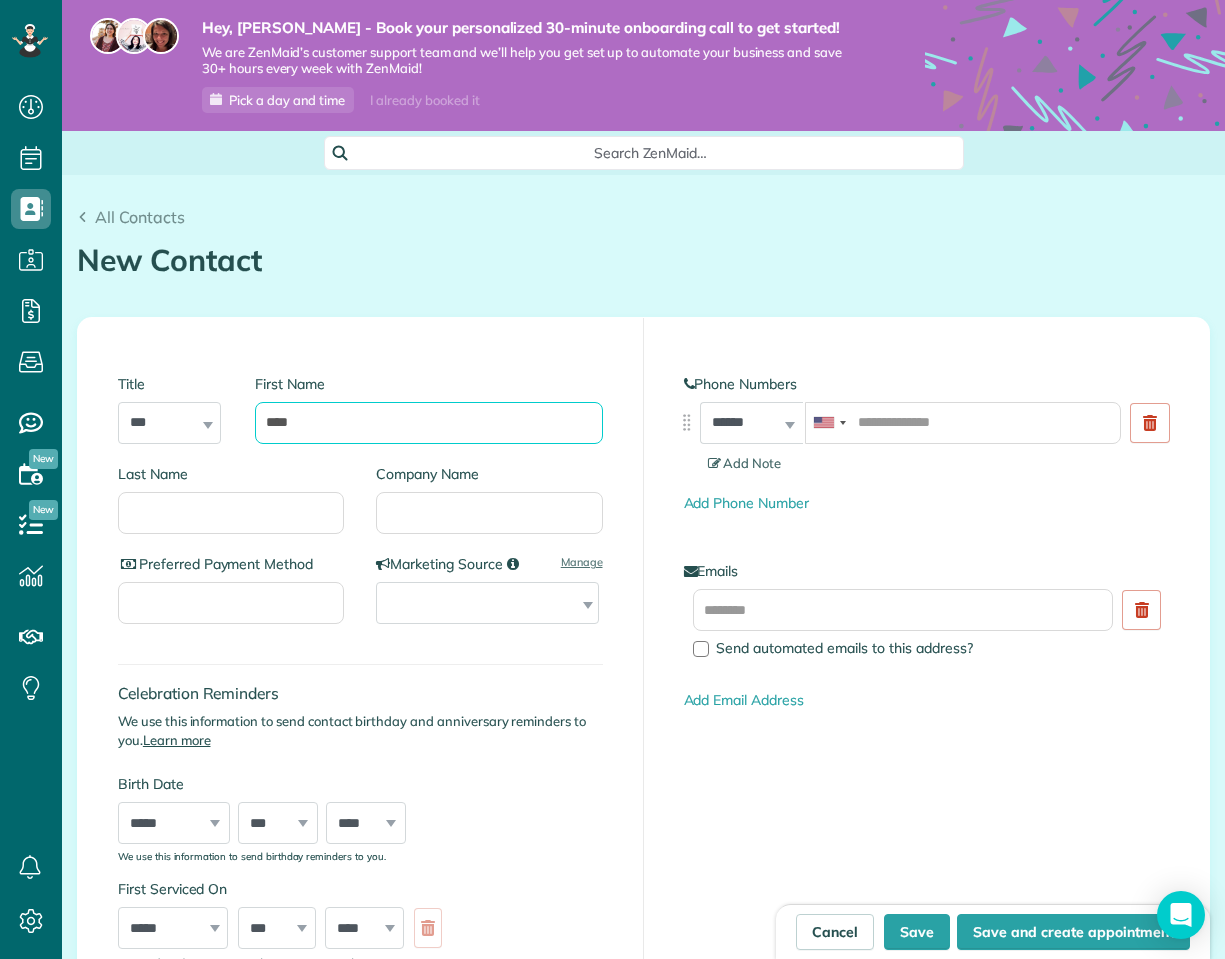 type on "****" 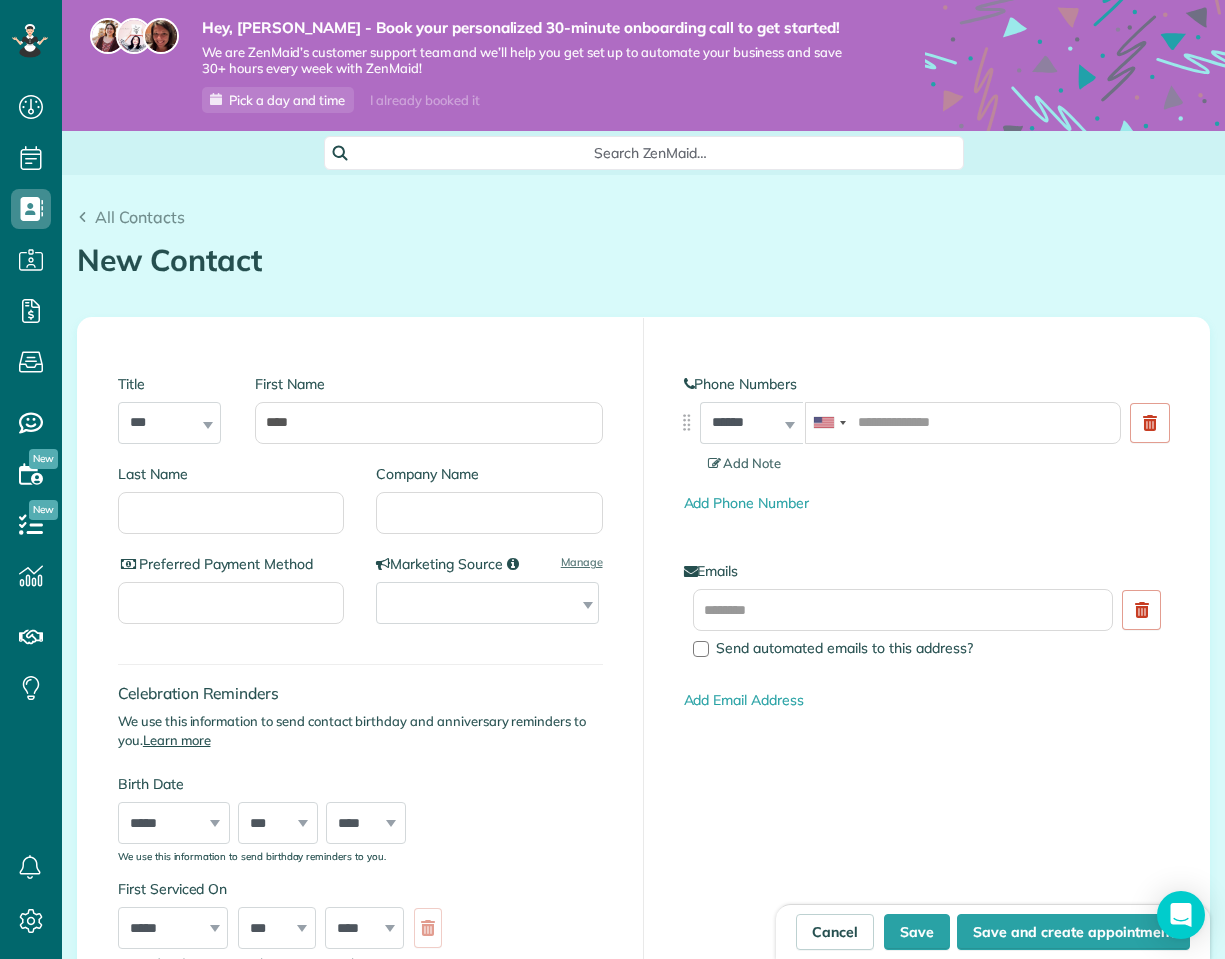 click on "Last Name" at bounding box center [239, 509] 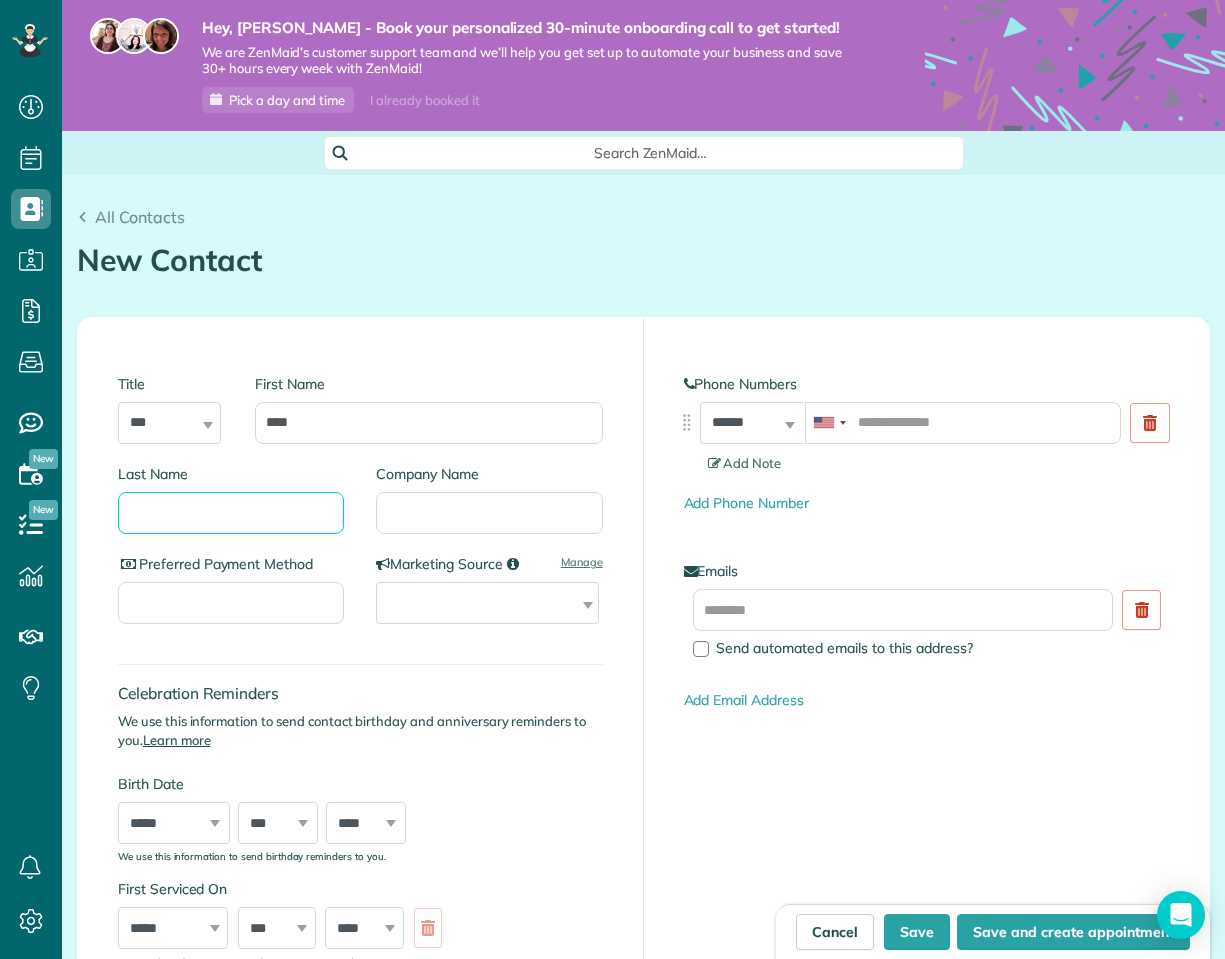 click on "Last Name" at bounding box center (231, 513) 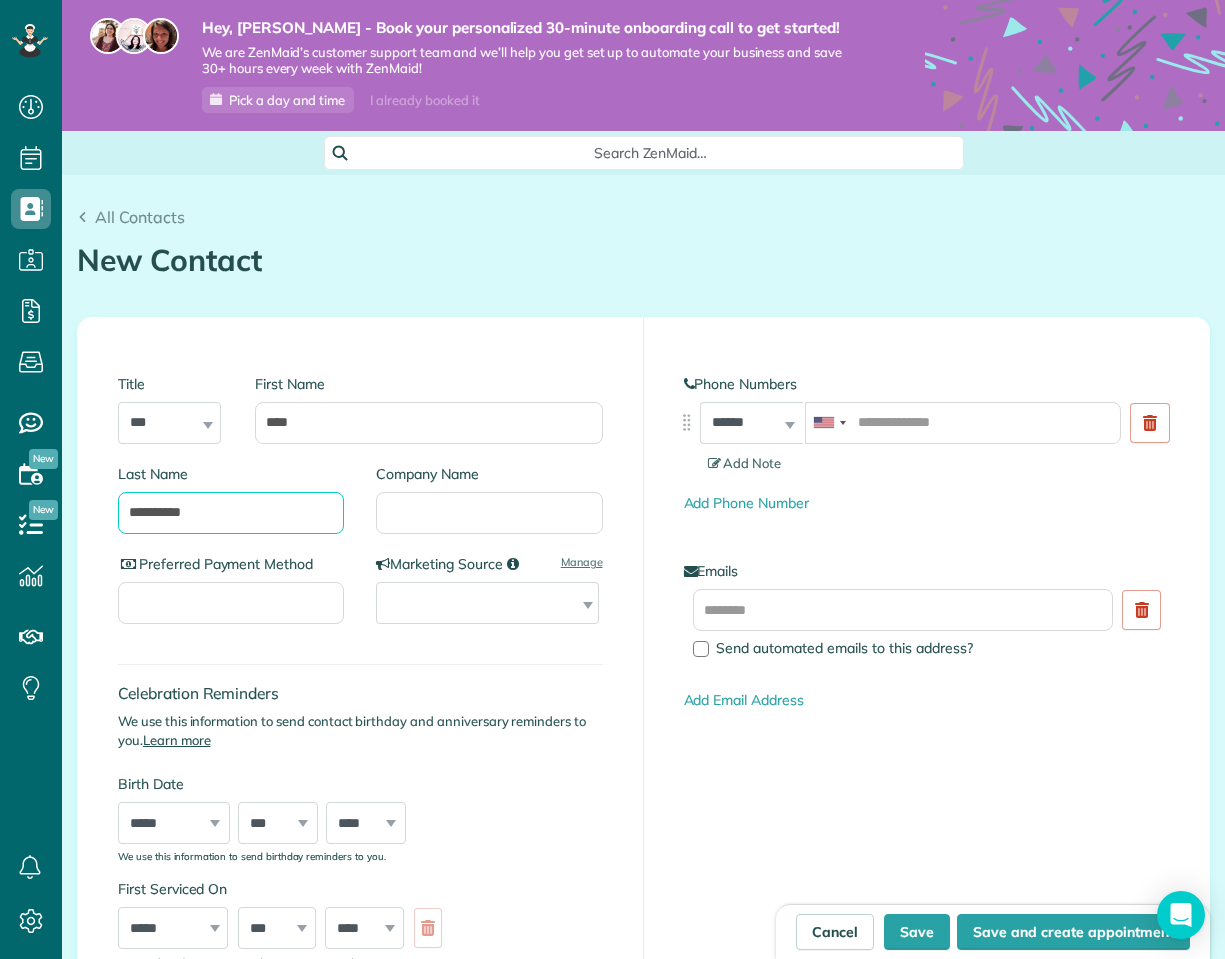 type on "**********" 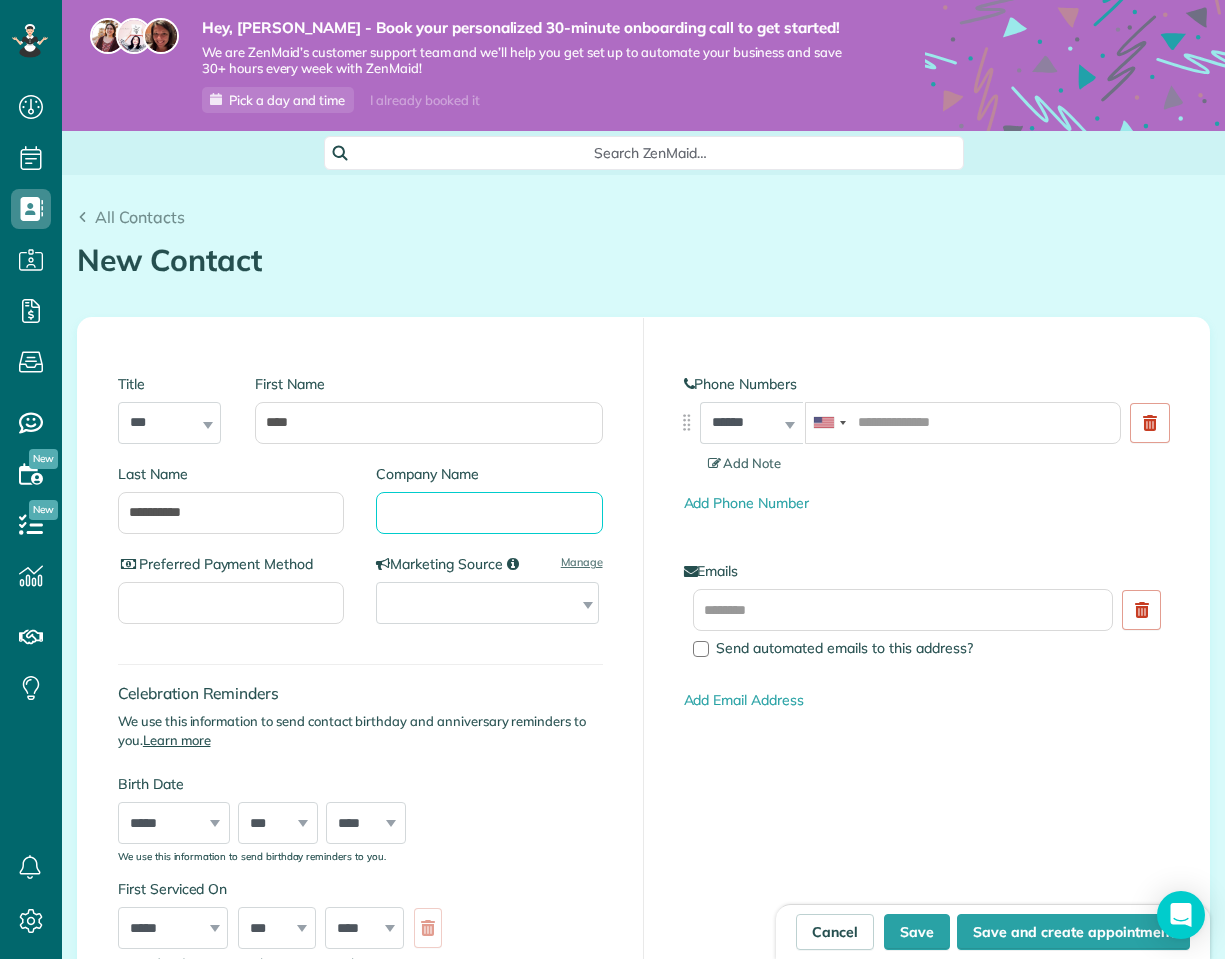 scroll, scrollTop: 25, scrollLeft: 0, axis: vertical 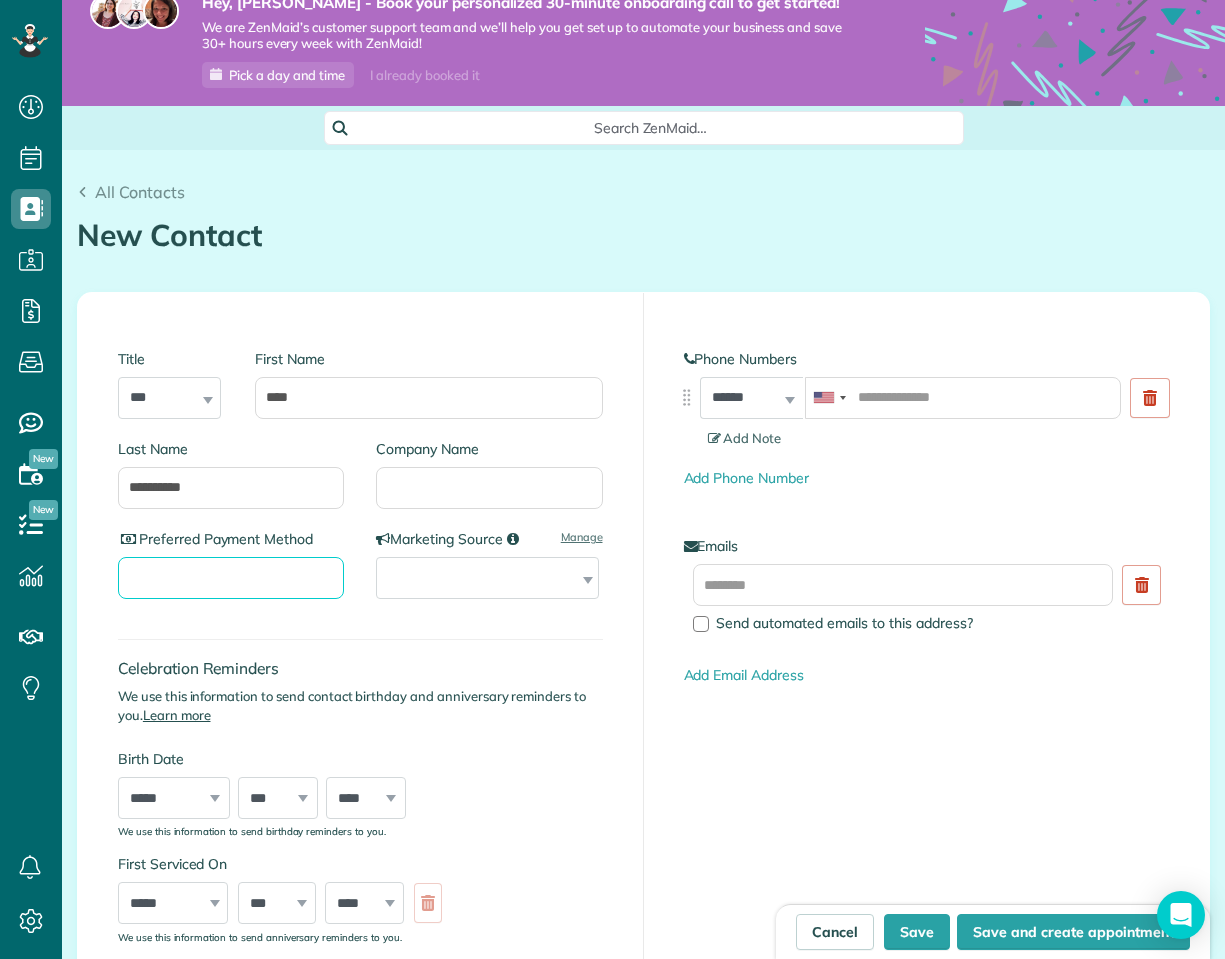 click on "Preferred Payment Method" at bounding box center [231, 578] 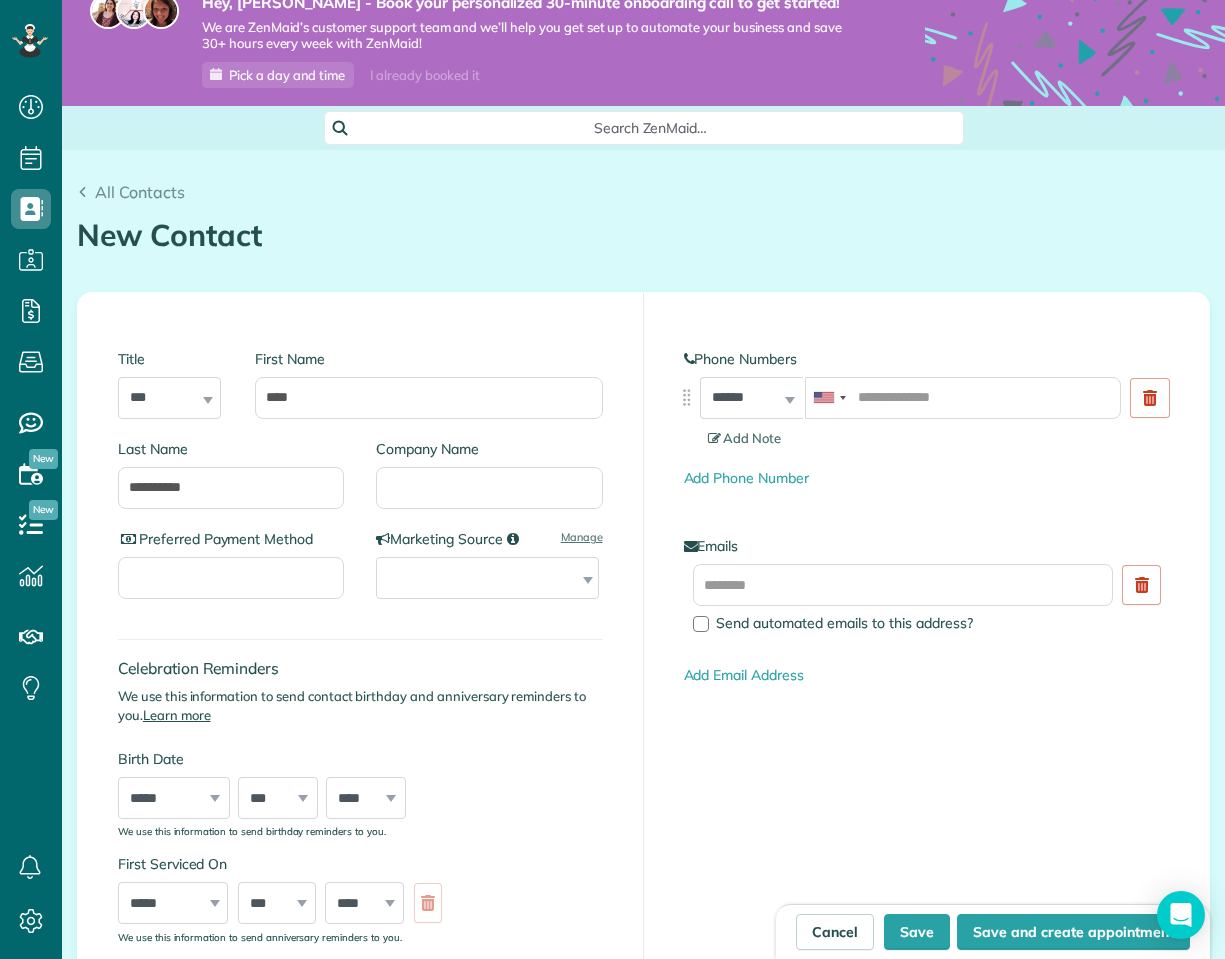 click on "Preferred Payment Method" at bounding box center (231, 539) 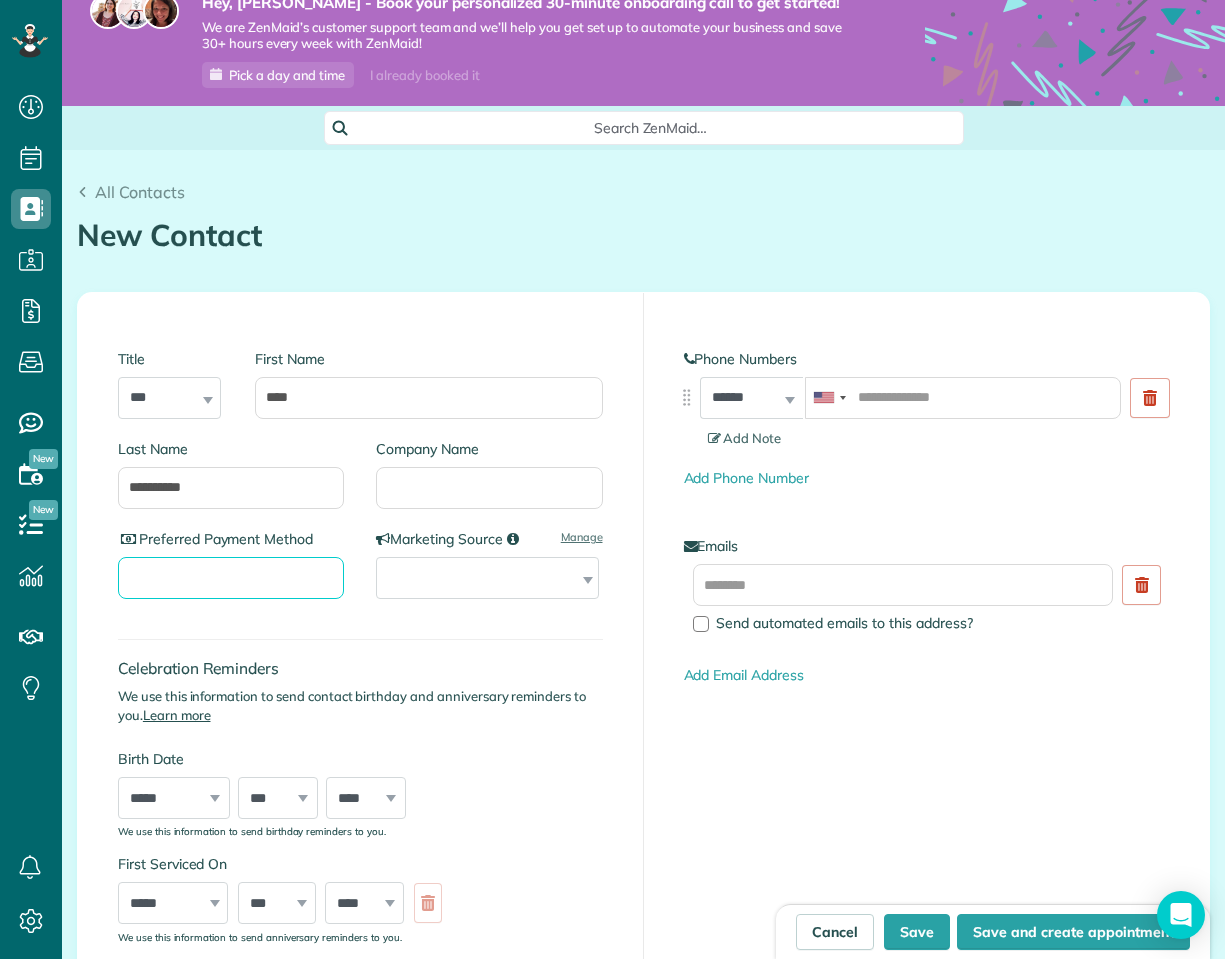 click on "Preferred Payment Method" at bounding box center [231, 578] 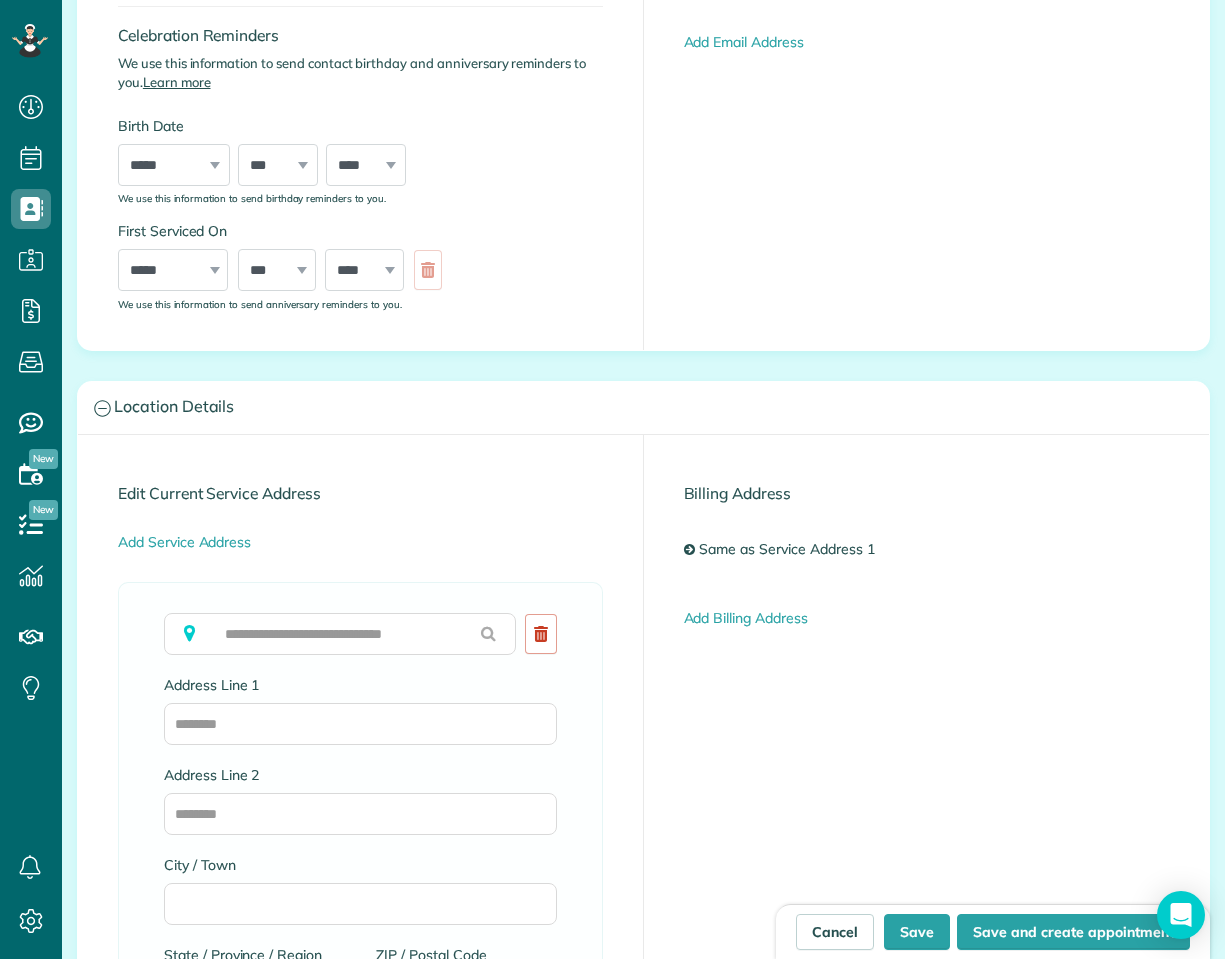 scroll, scrollTop: 771, scrollLeft: 0, axis: vertical 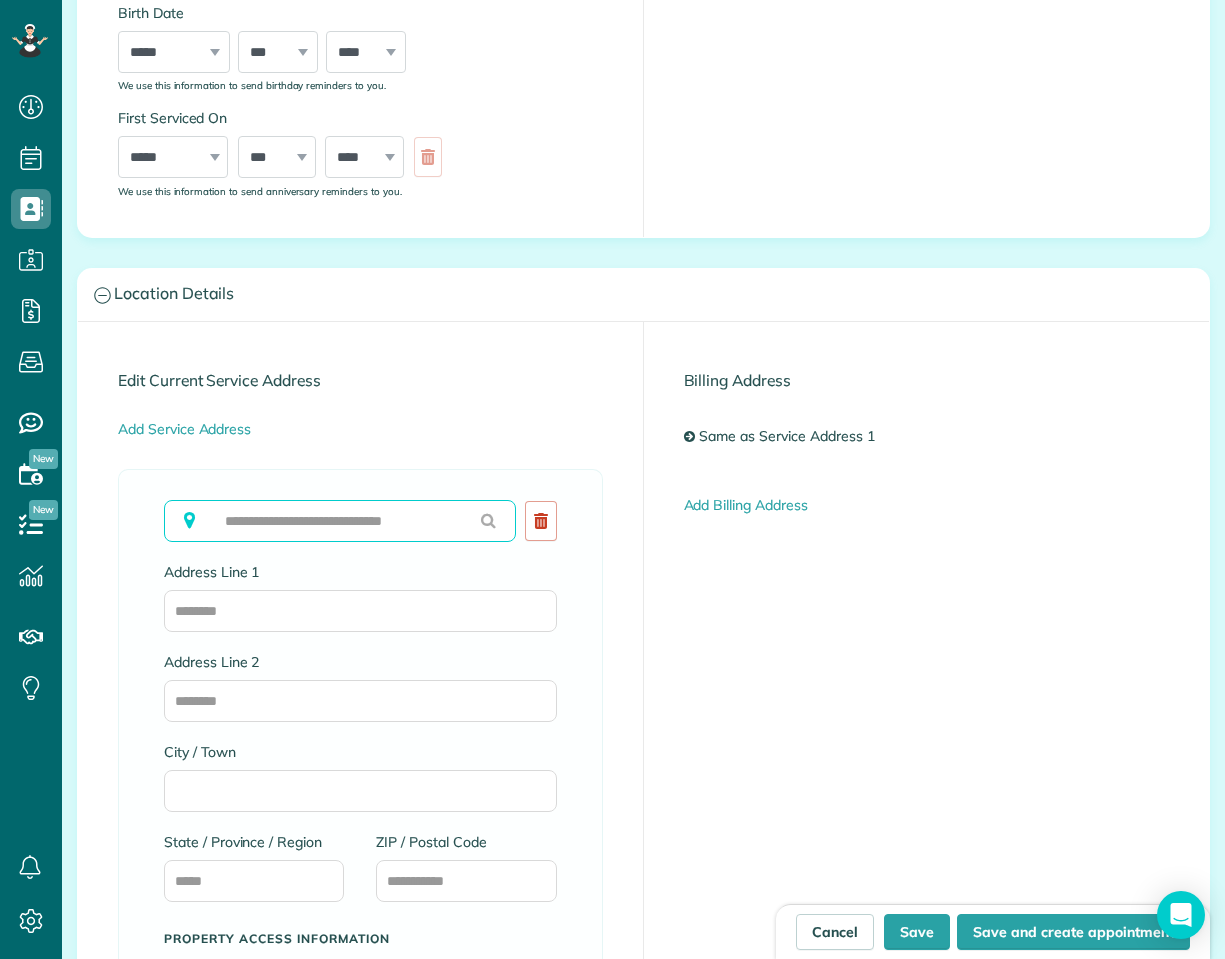 click at bounding box center (340, 521) 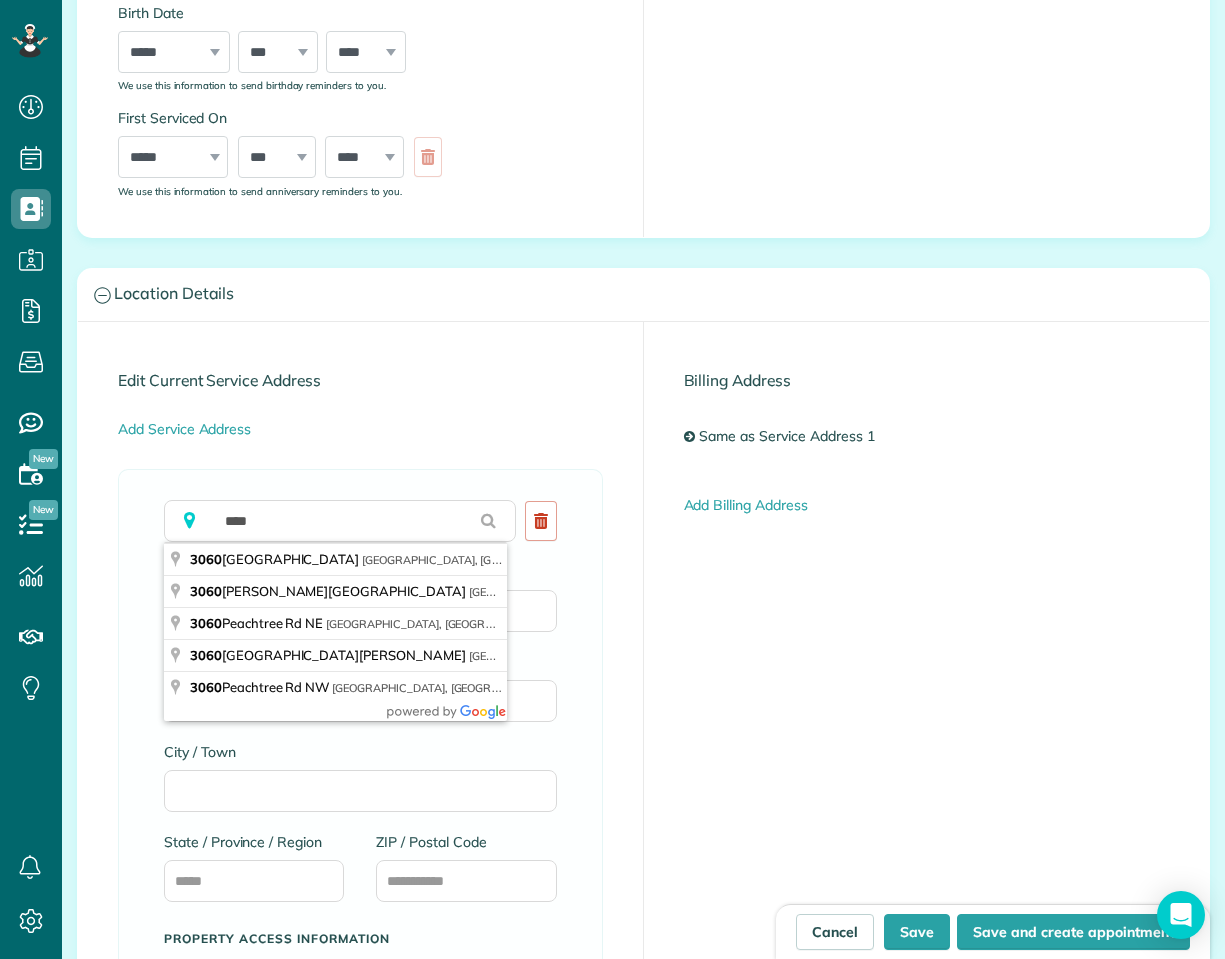 type on "**********" 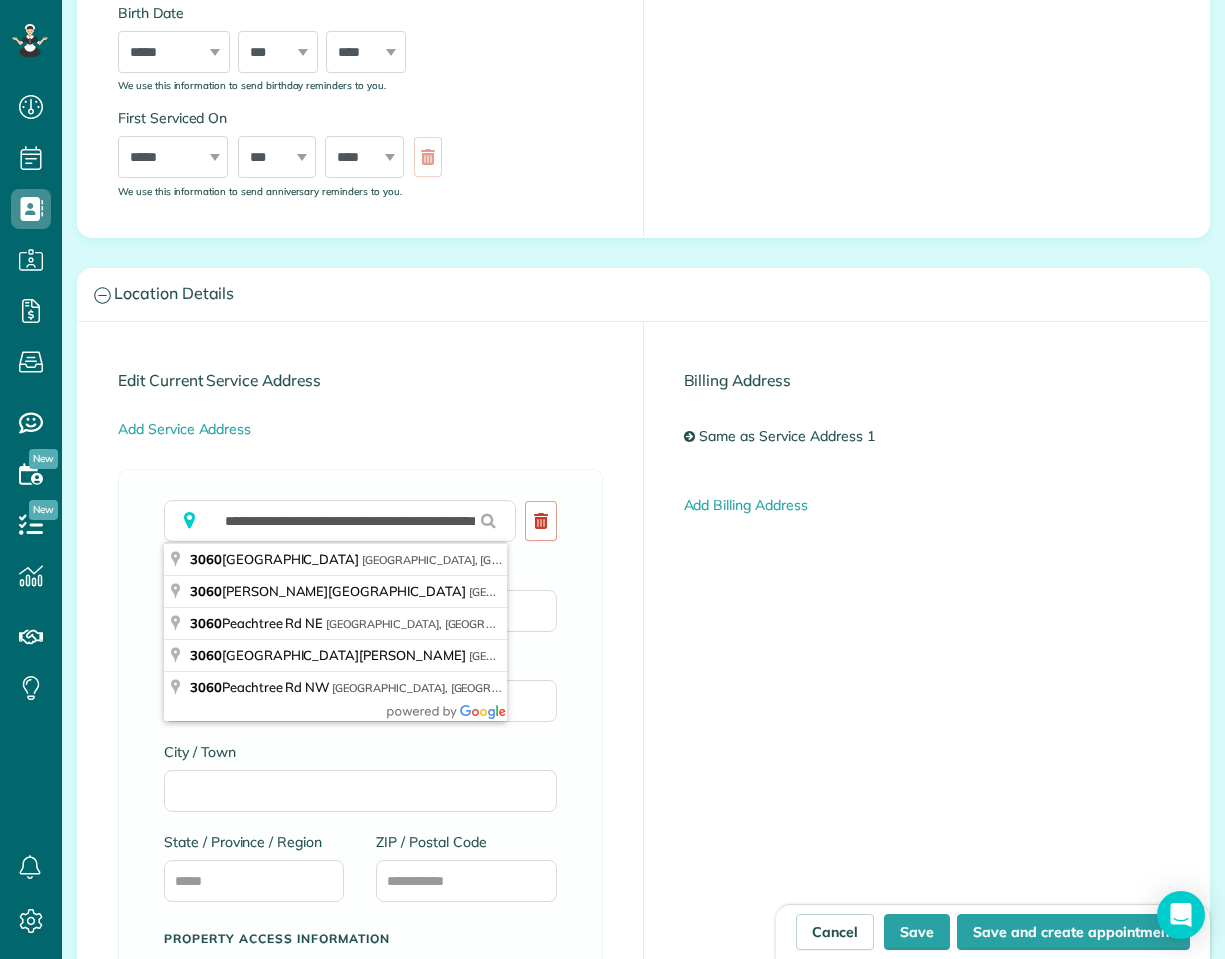type on "**********" 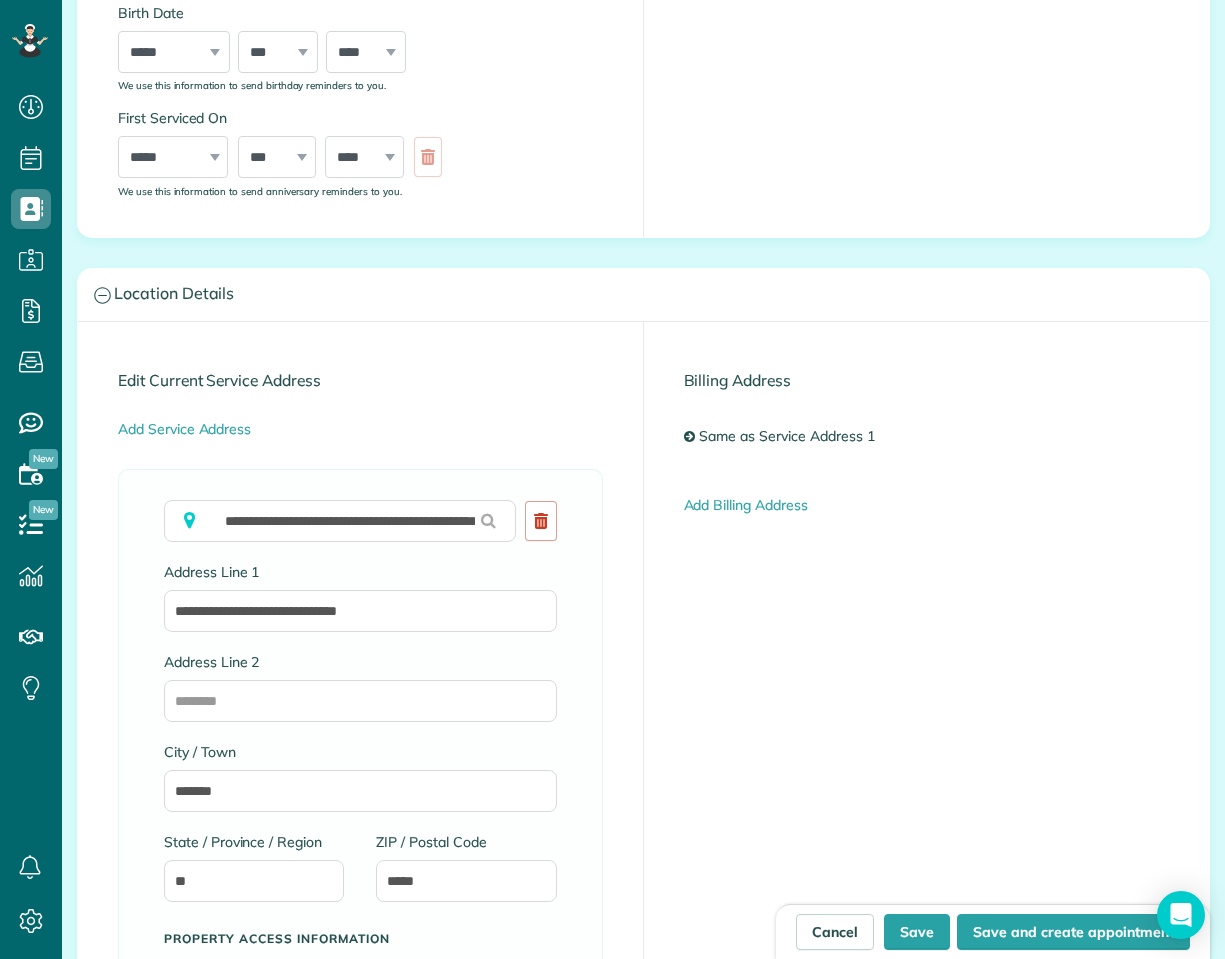 scroll, scrollTop: 797, scrollLeft: 0, axis: vertical 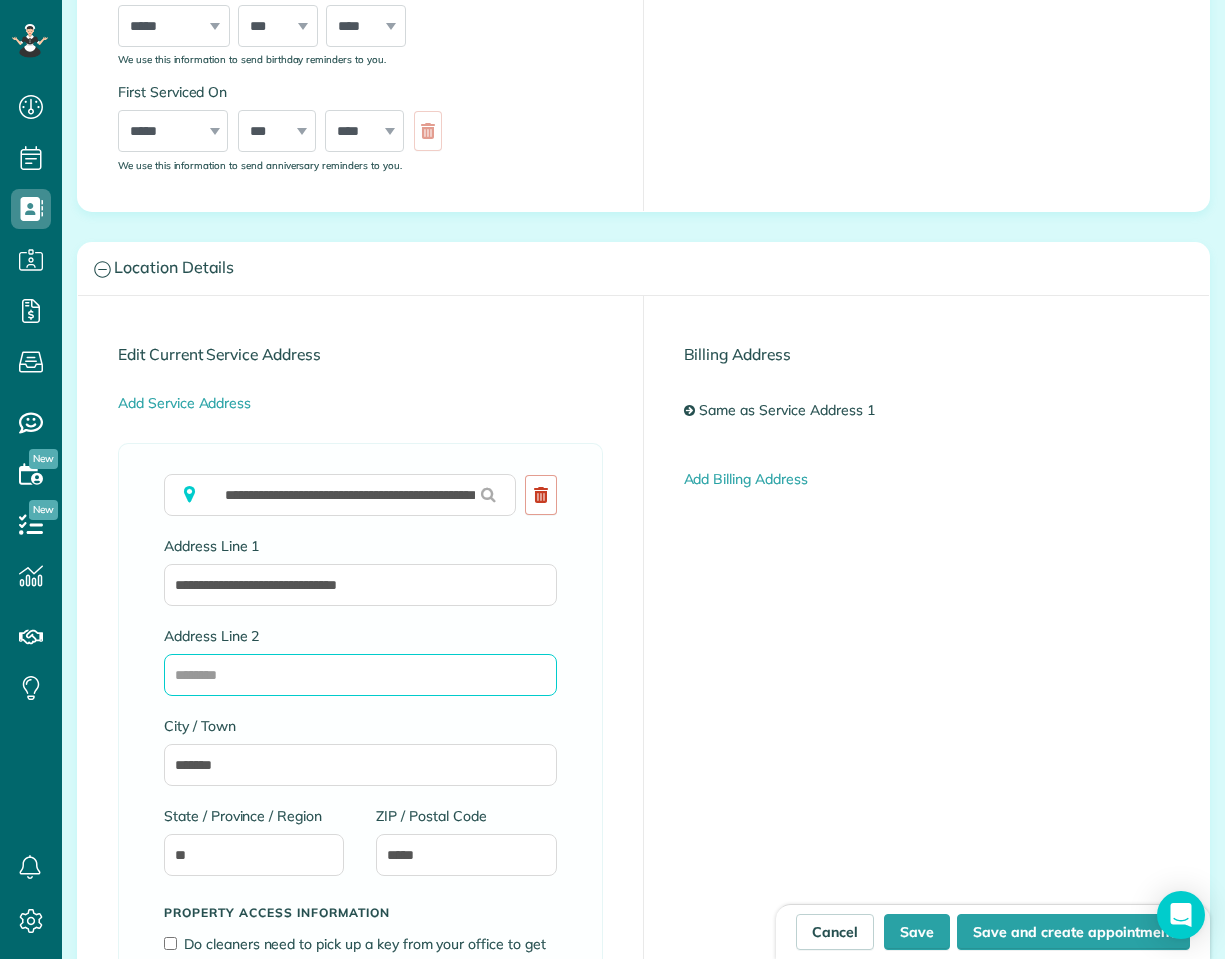 click on "Address Line 2" at bounding box center (360, 675) 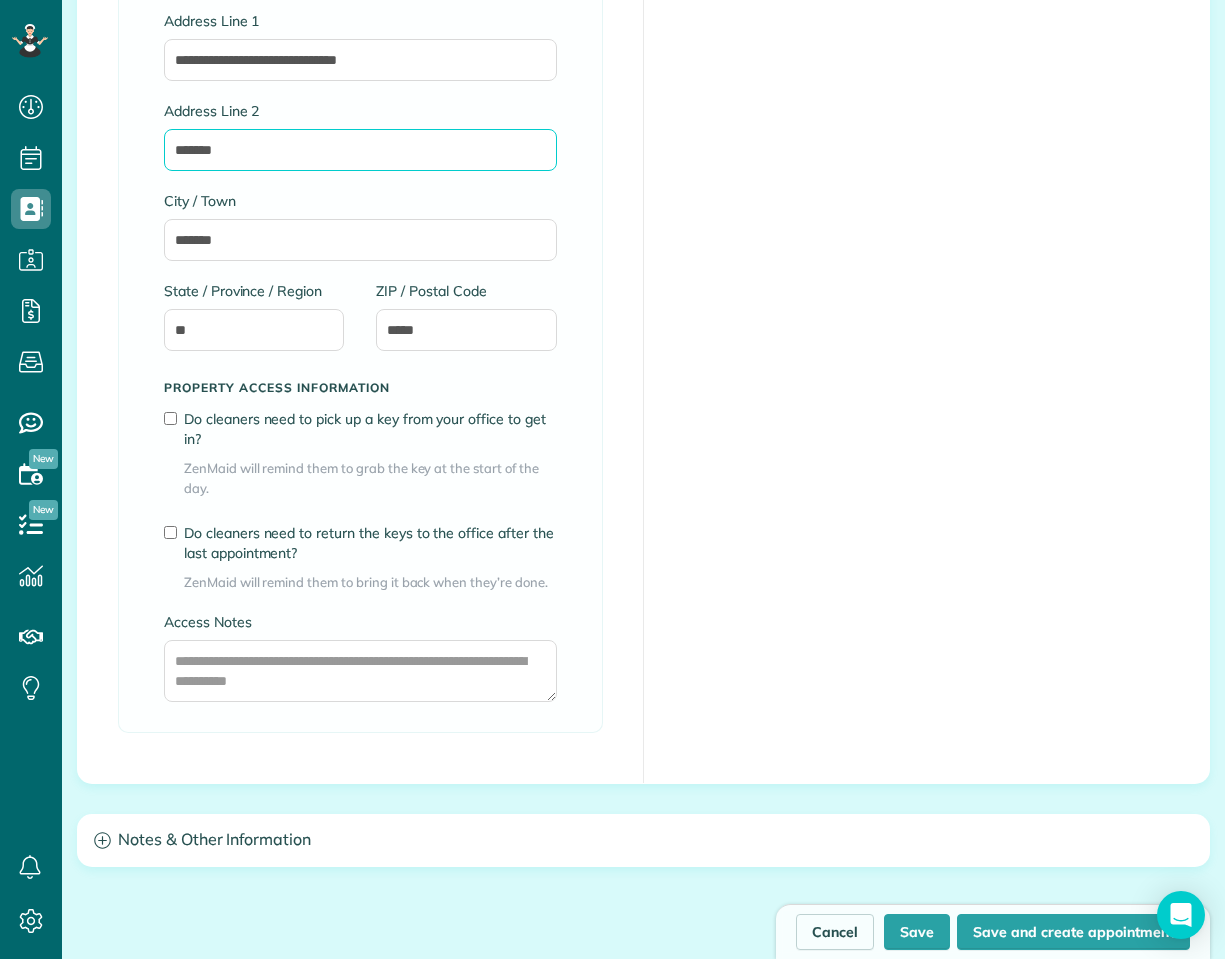 scroll, scrollTop: 1335, scrollLeft: 0, axis: vertical 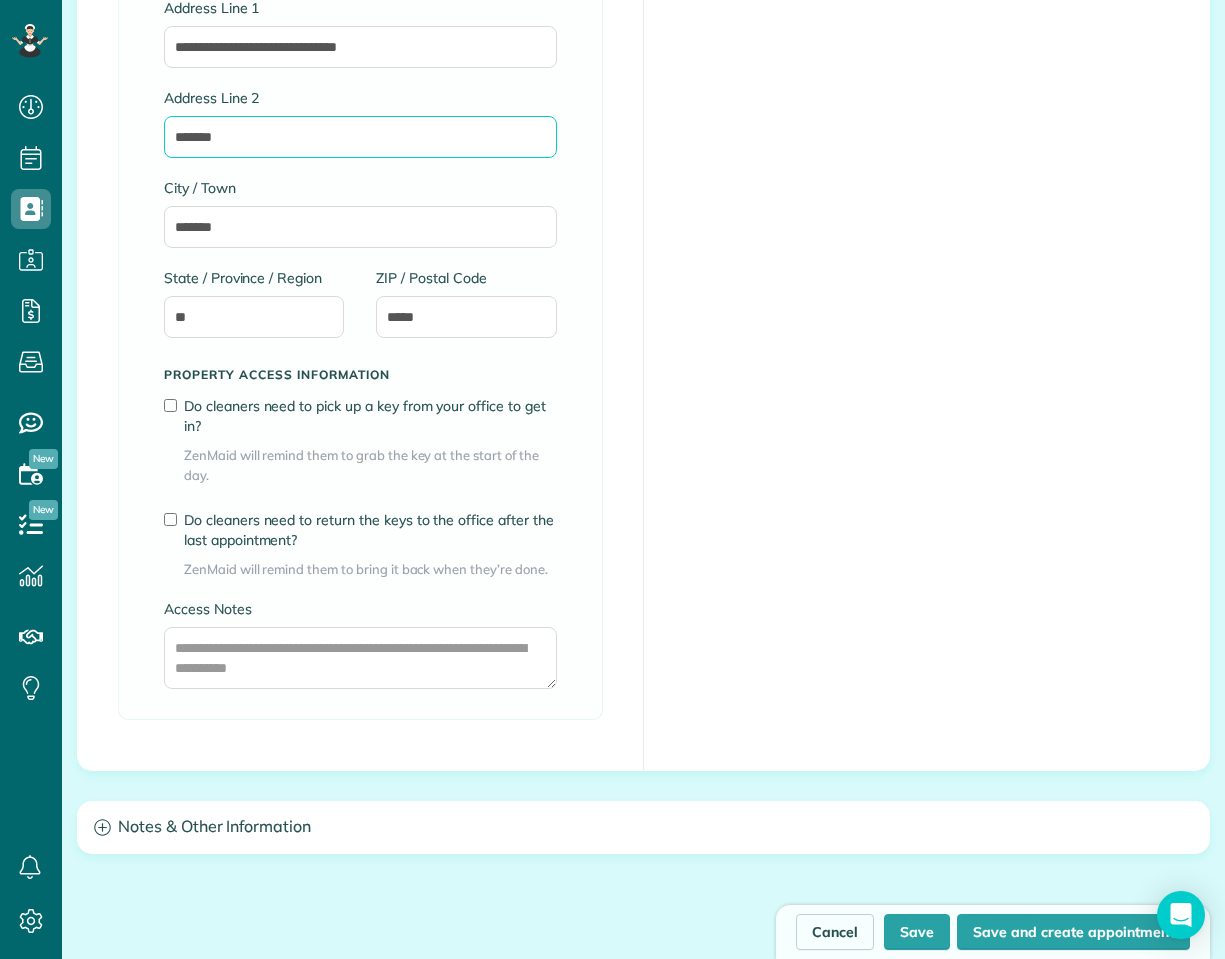 type on "*******" 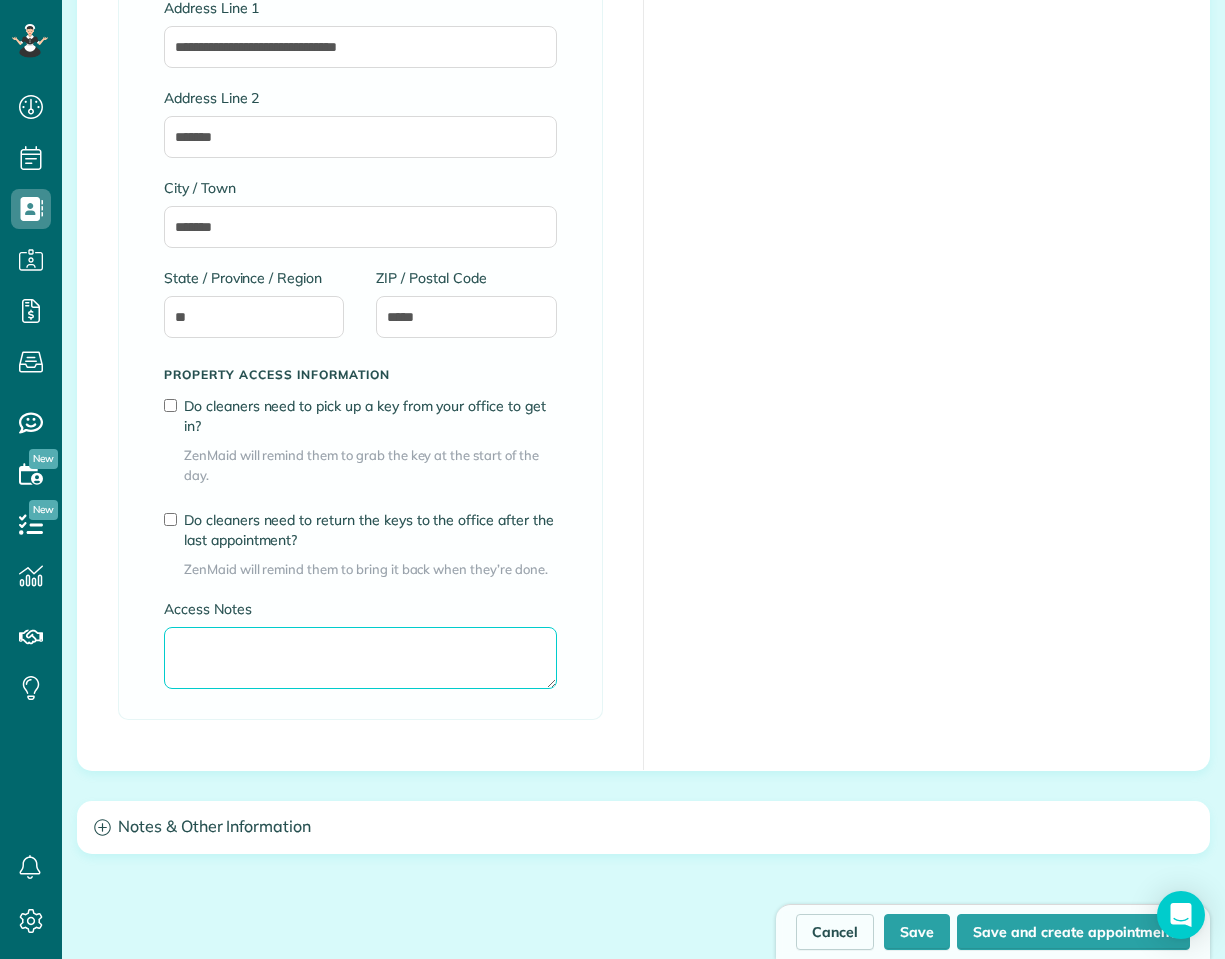 click on "Access Notes" at bounding box center [360, 658] 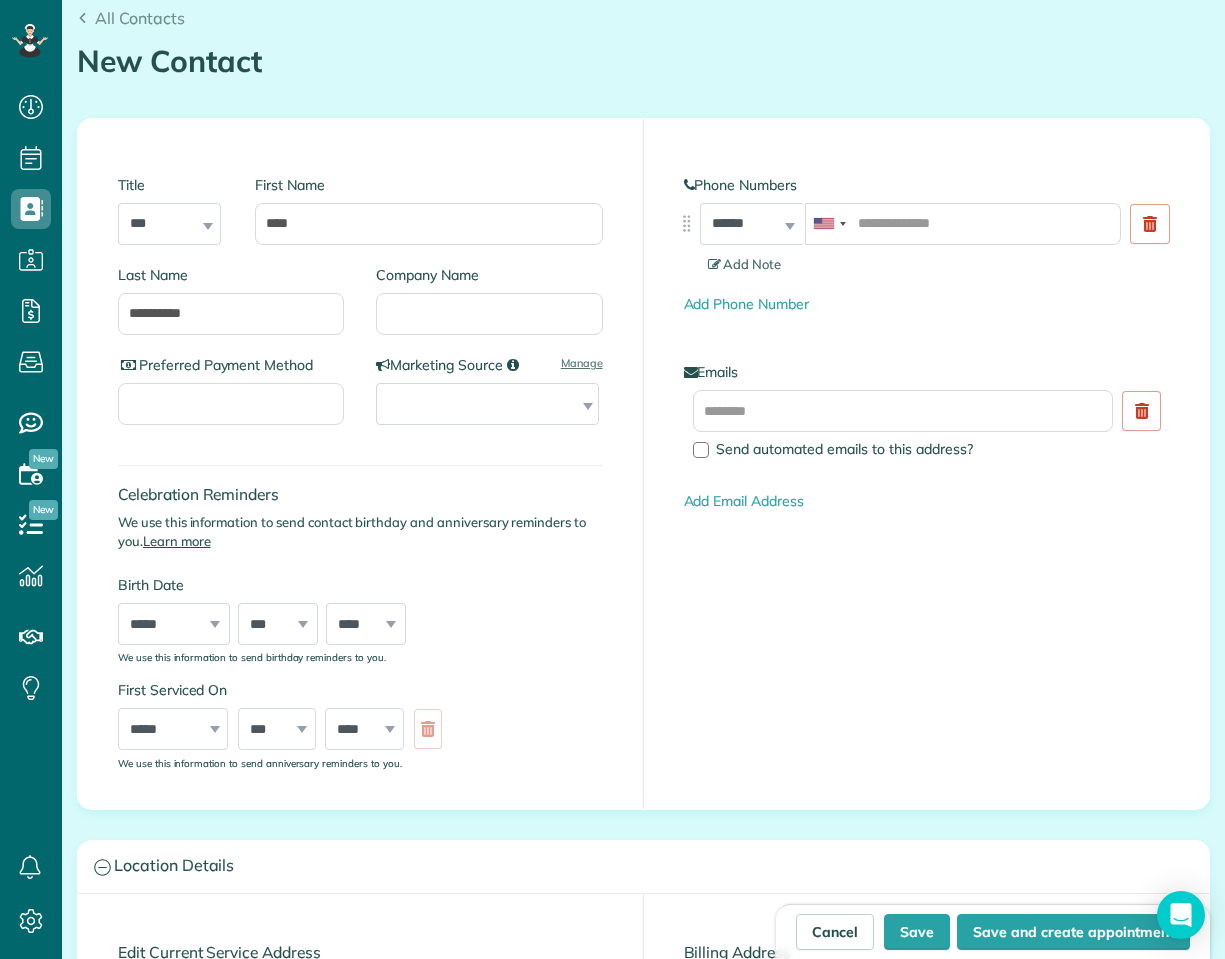 scroll, scrollTop: 86, scrollLeft: 0, axis: vertical 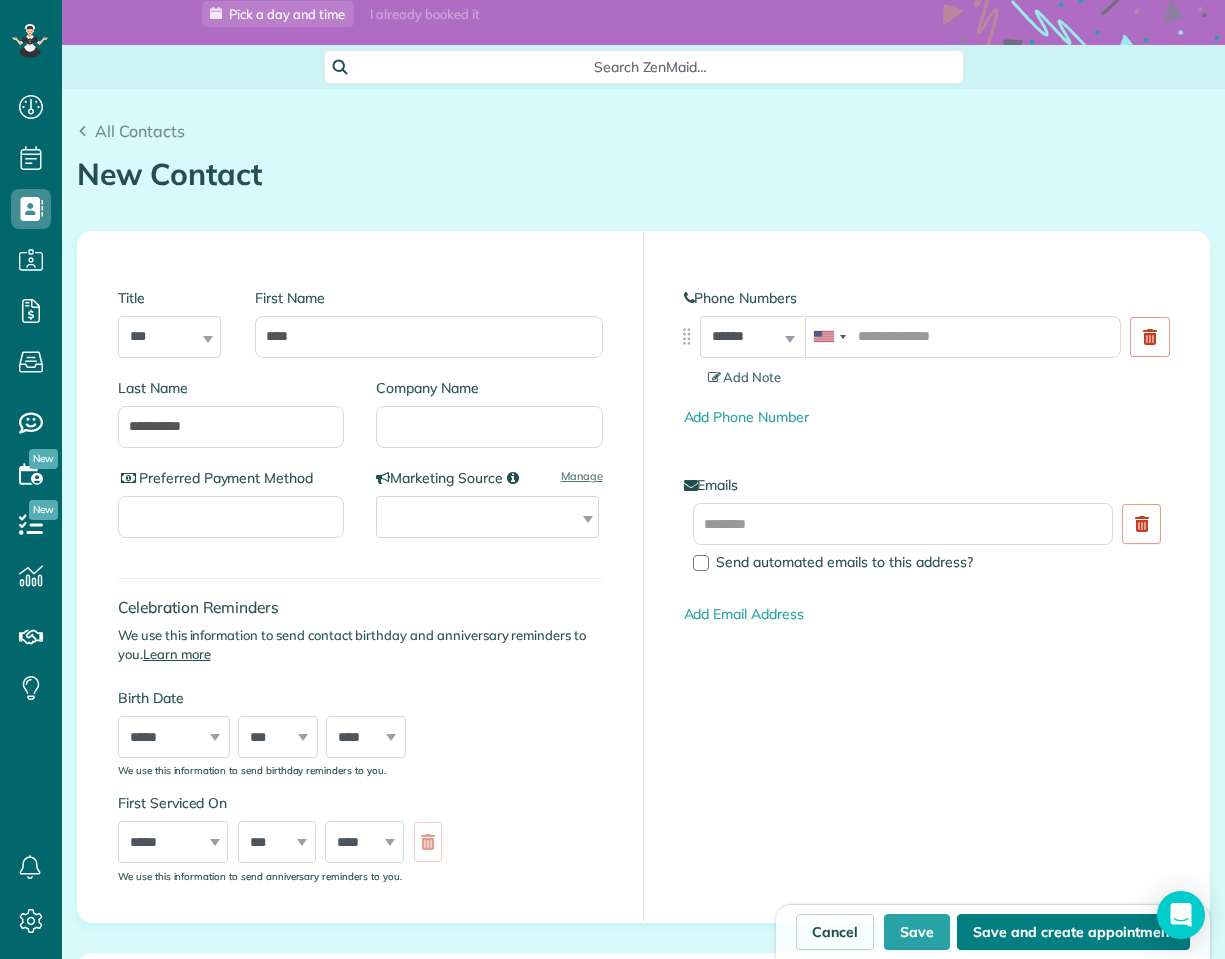 type on "**********" 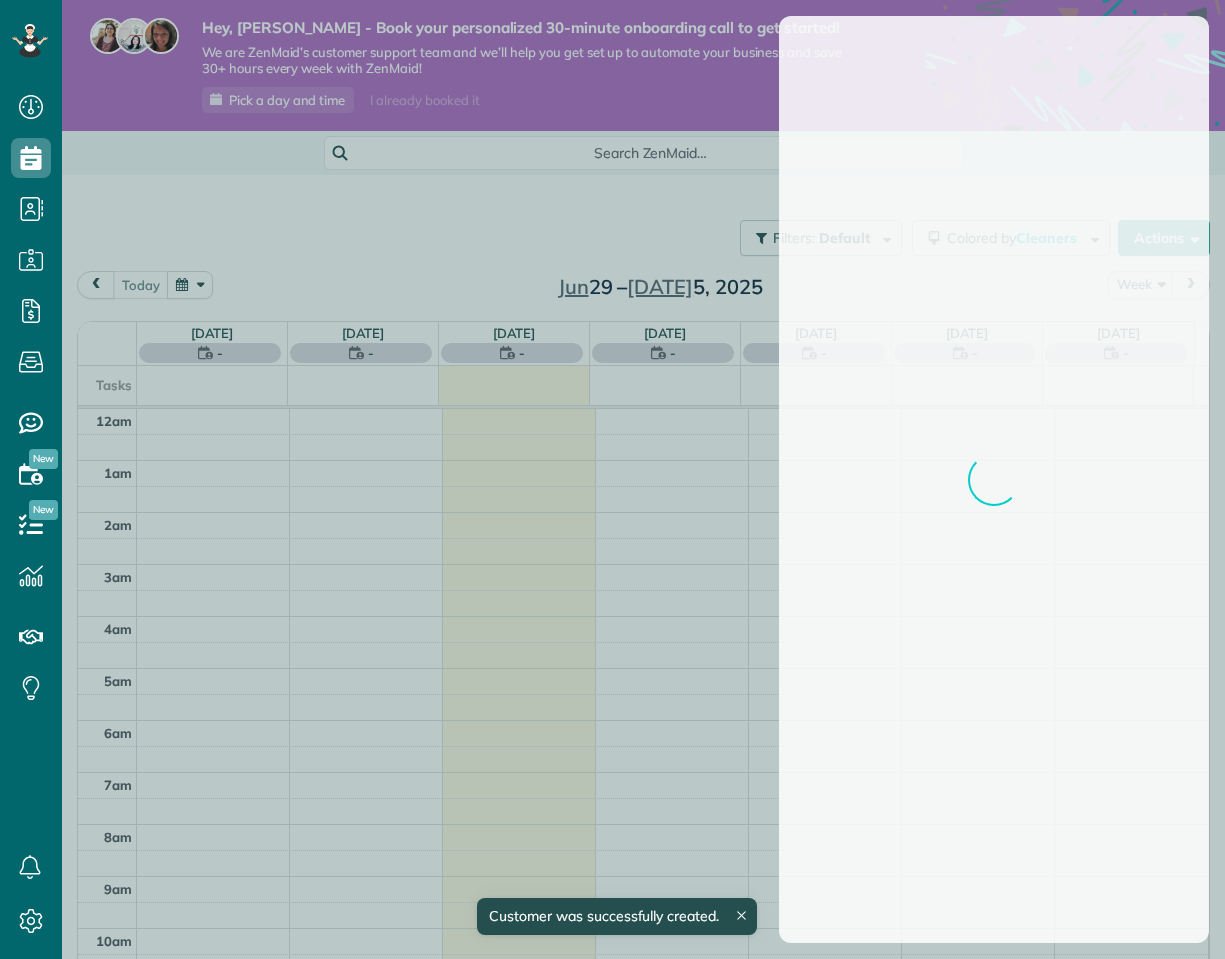 scroll, scrollTop: 0, scrollLeft: 0, axis: both 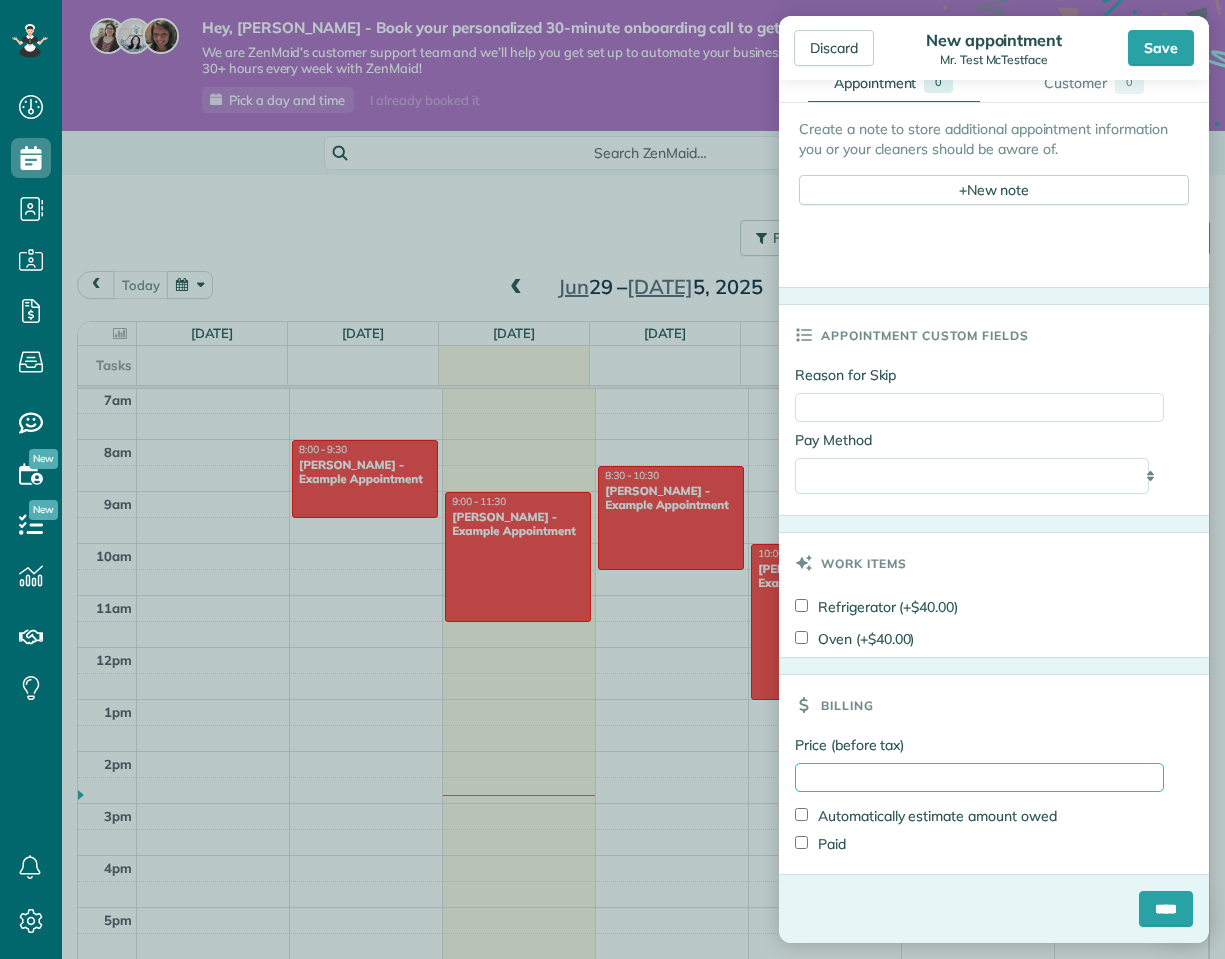 click on "Price (before tax)" at bounding box center [979, 777] 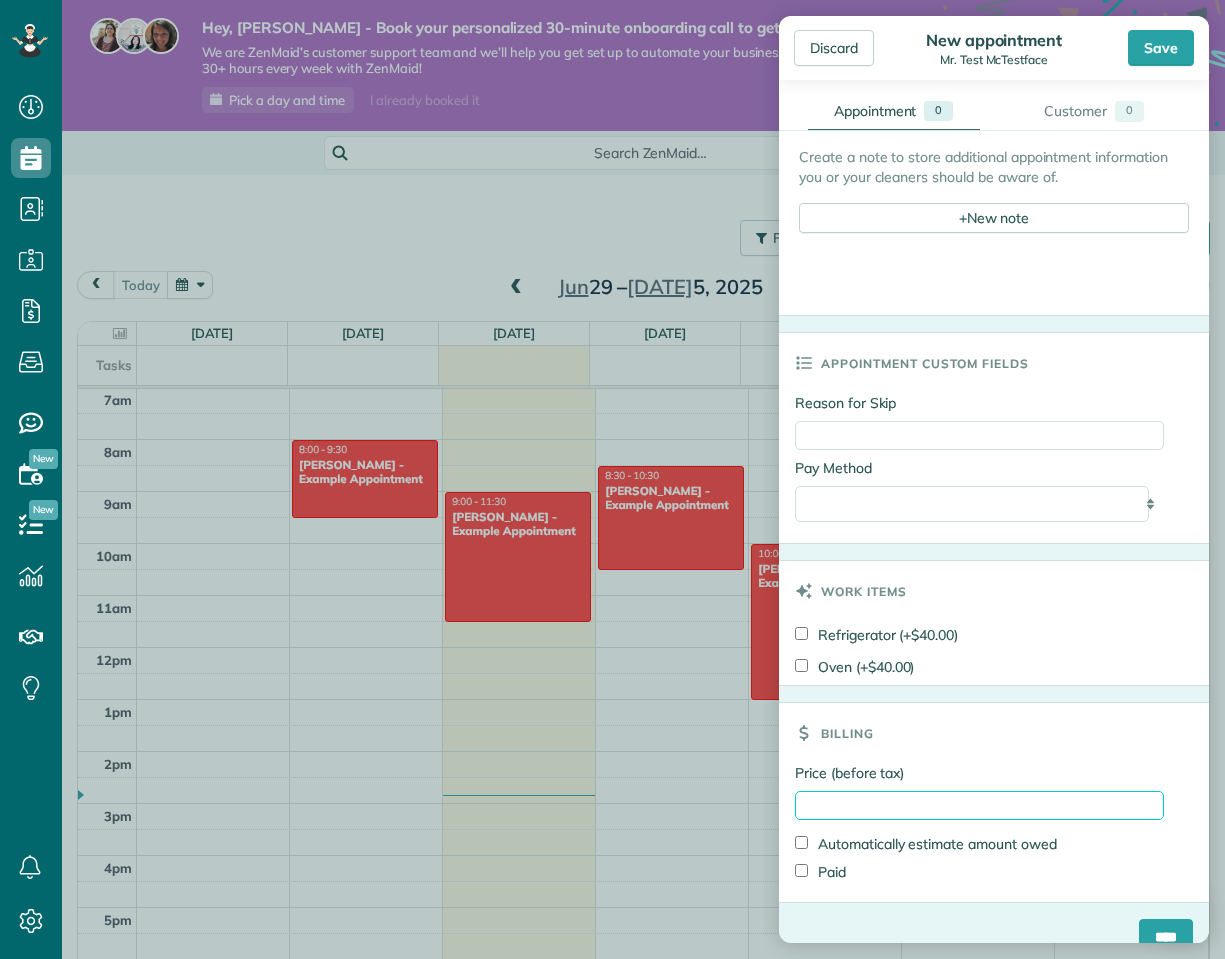 scroll, scrollTop: 778, scrollLeft: 0, axis: vertical 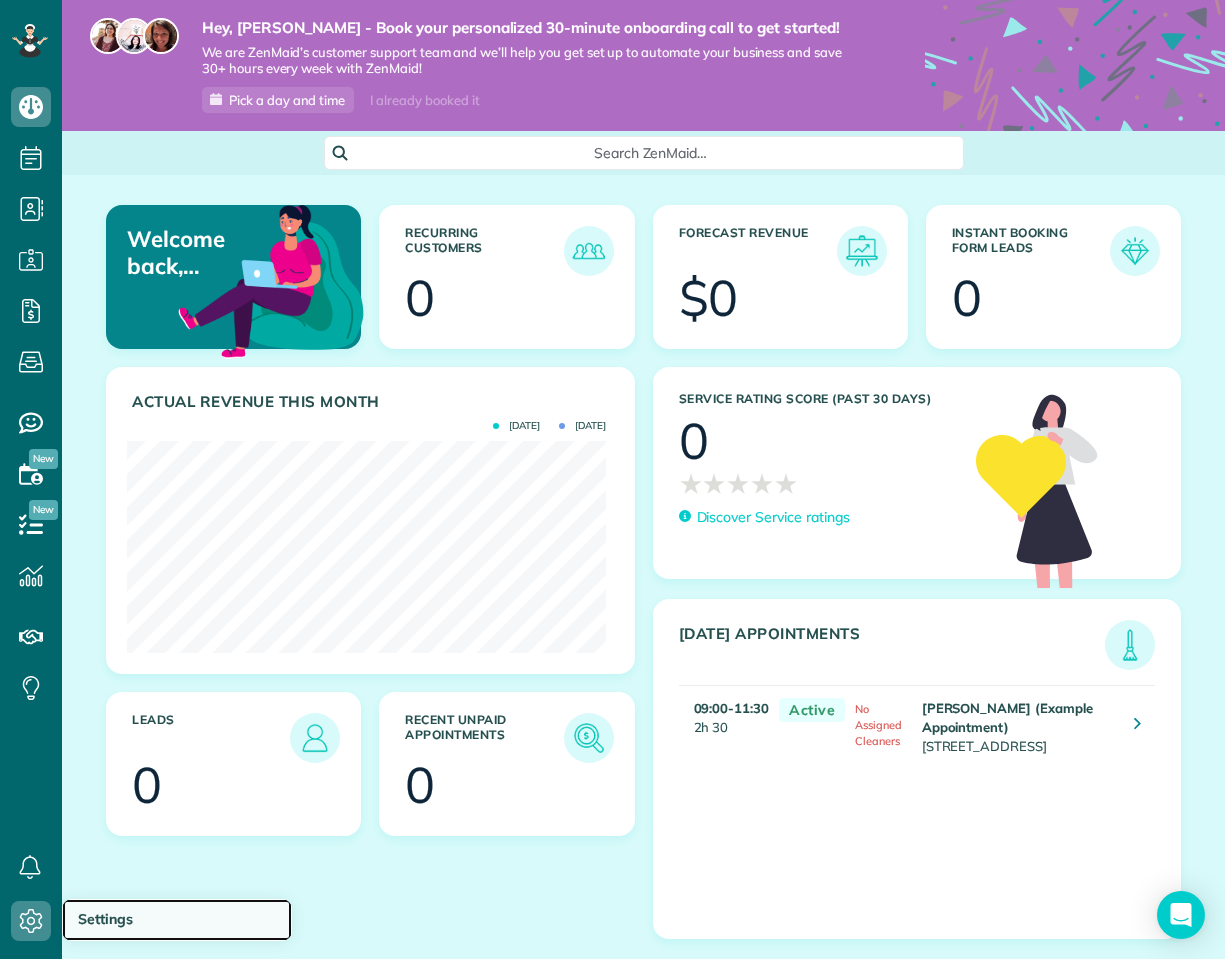 click on "Settings" at bounding box center (105, 919) 